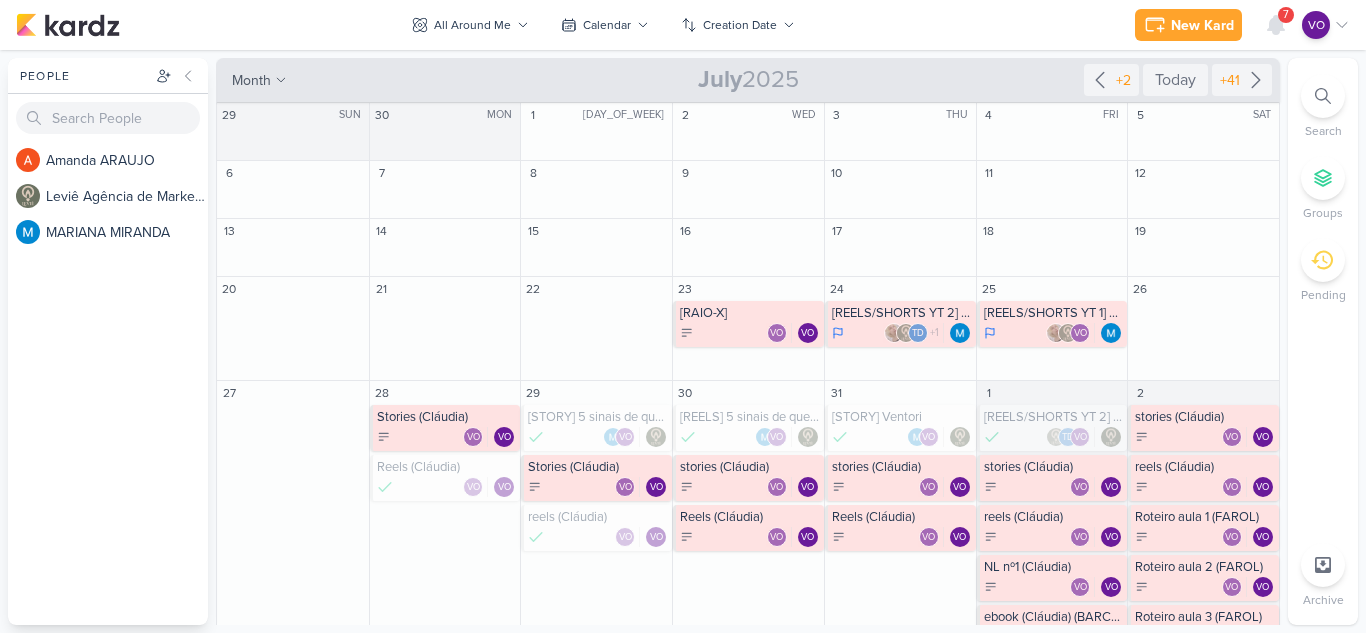 scroll, scrollTop: 0, scrollLeft: 0, axis: both 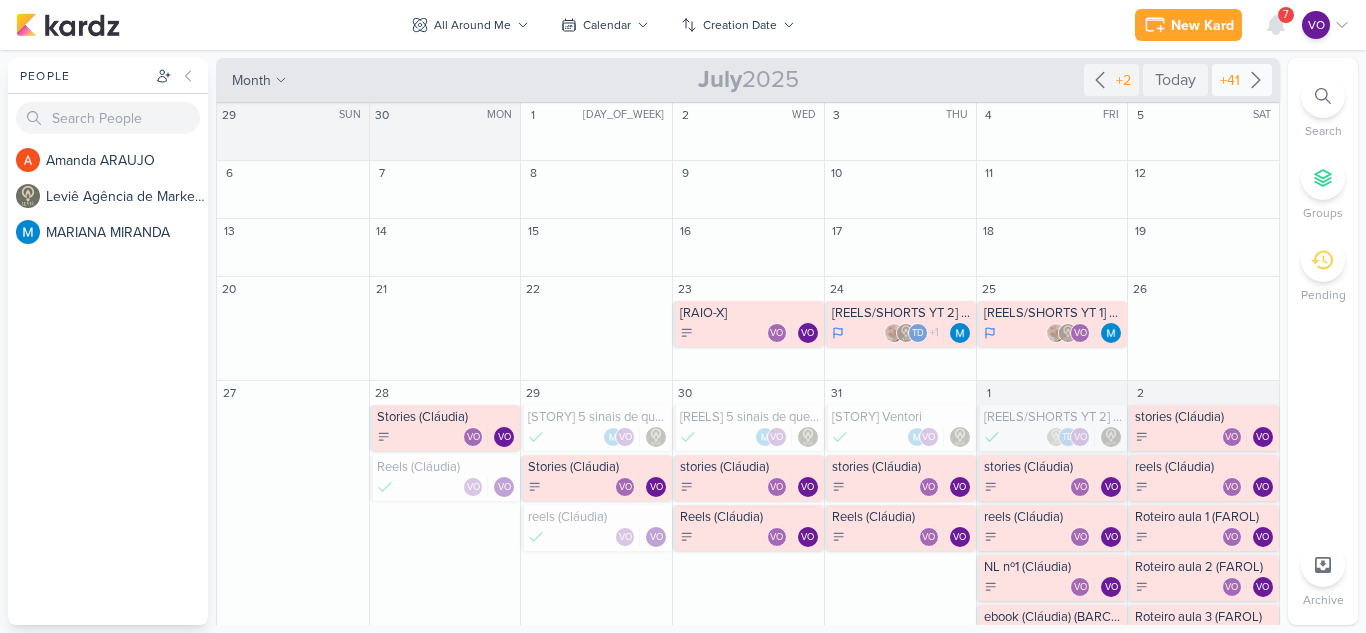 click on "+41" at bounding box center (1242, 80) 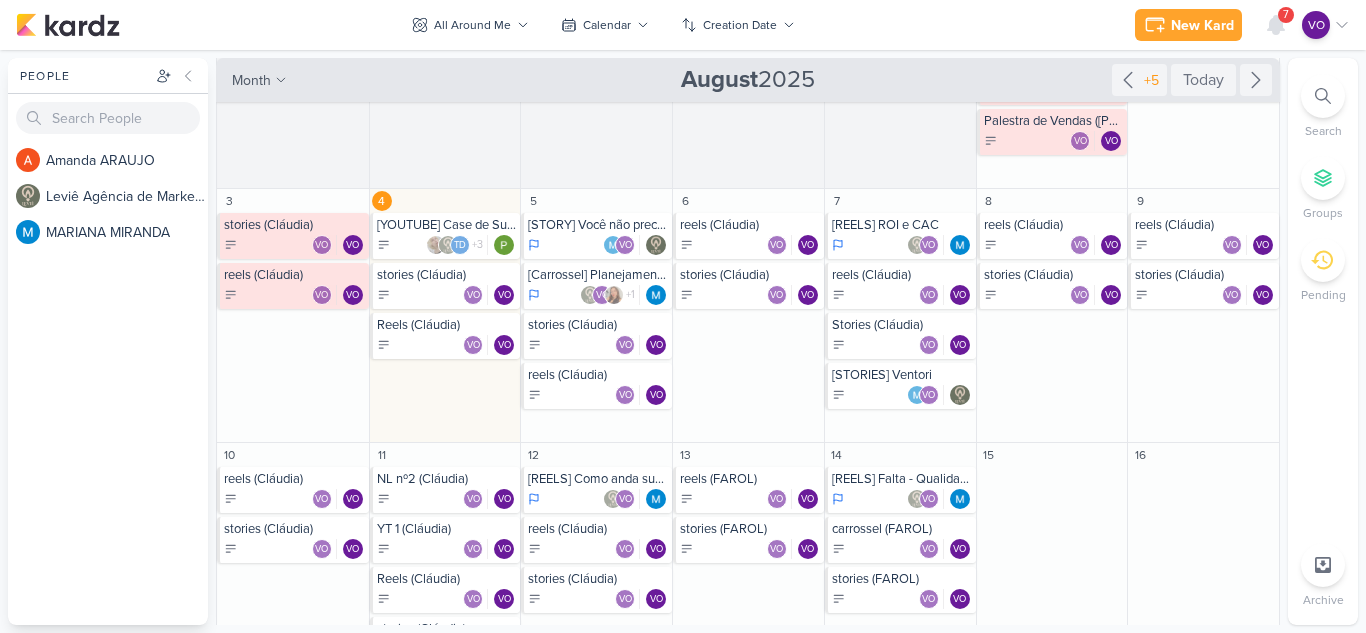 scroll, scrollTop: 400, scrollLeft: 0, axis: vertical 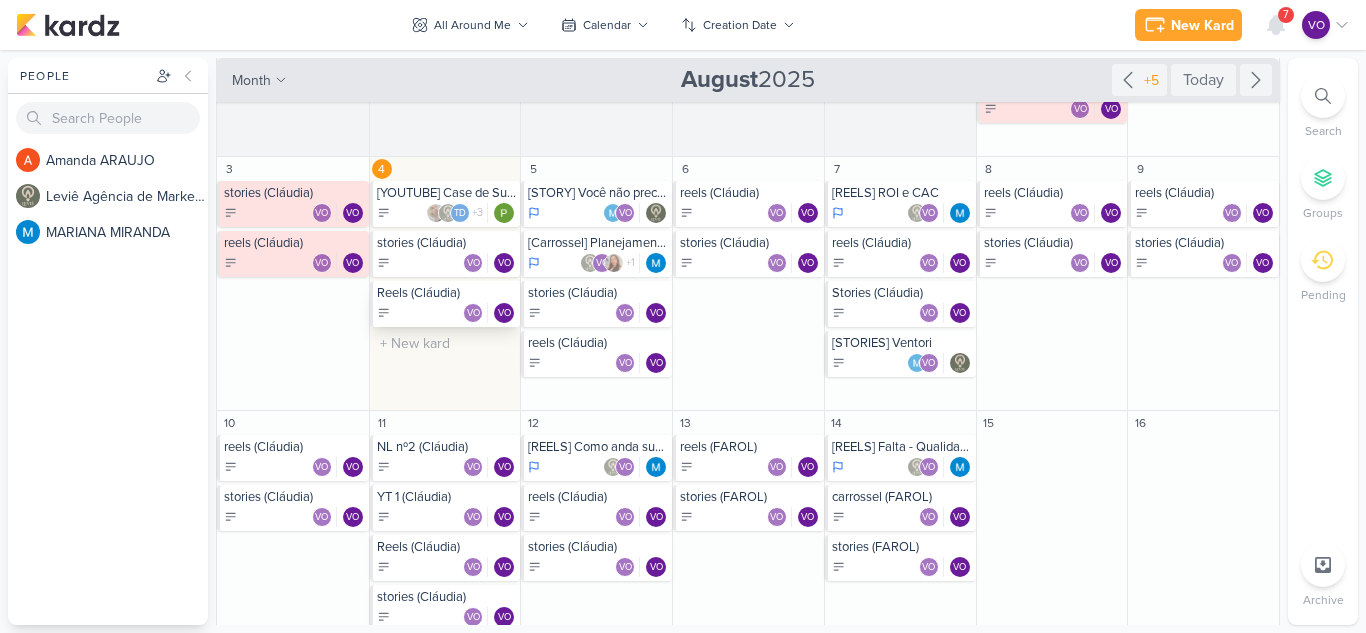 click on "VO
VO" at bounding box center (447, 313) 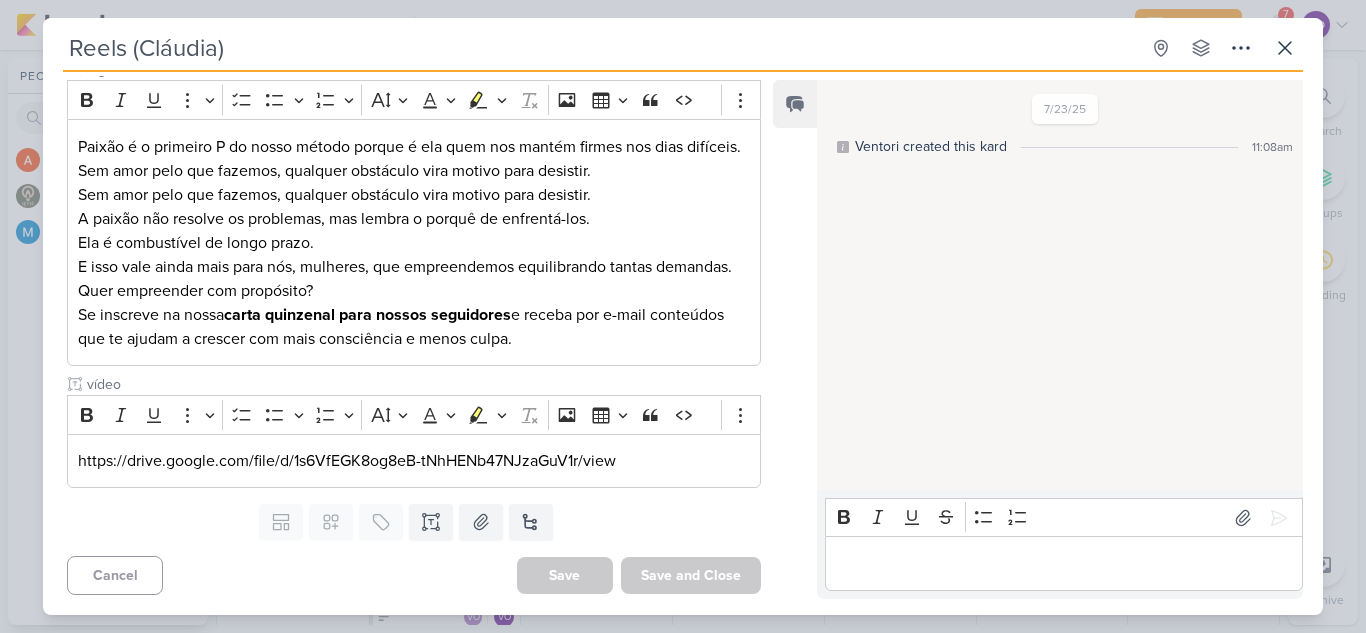 scroll, scrollTop: 926, scrollLeft: 0, axis: vertical 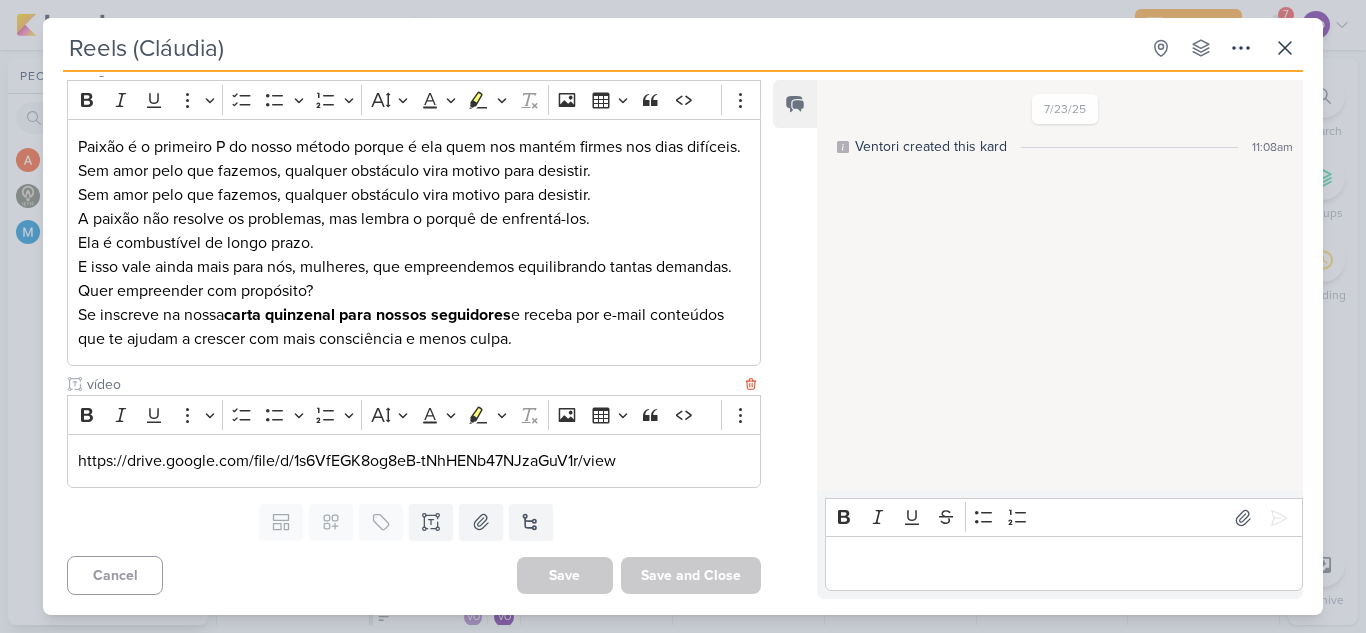 click on "https://drive.google.com/file/d/1s6VfEGK8og8eB-tNhHENb47NJzaGuV1r/view" at bounding box center [414, 461] 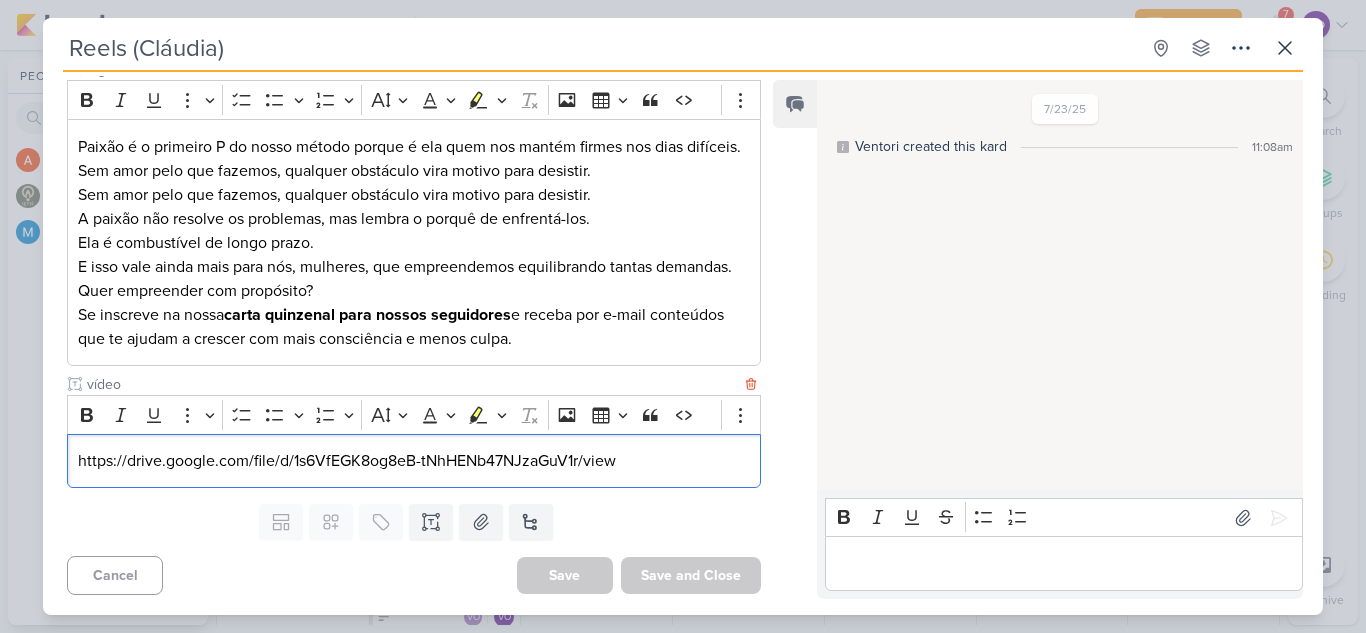 click on "https://drive.google.com/file/d/1s6VfEGK8og8eB-tNhHENb47NJzaGuV1r/view" at bounding box center (414, 461) 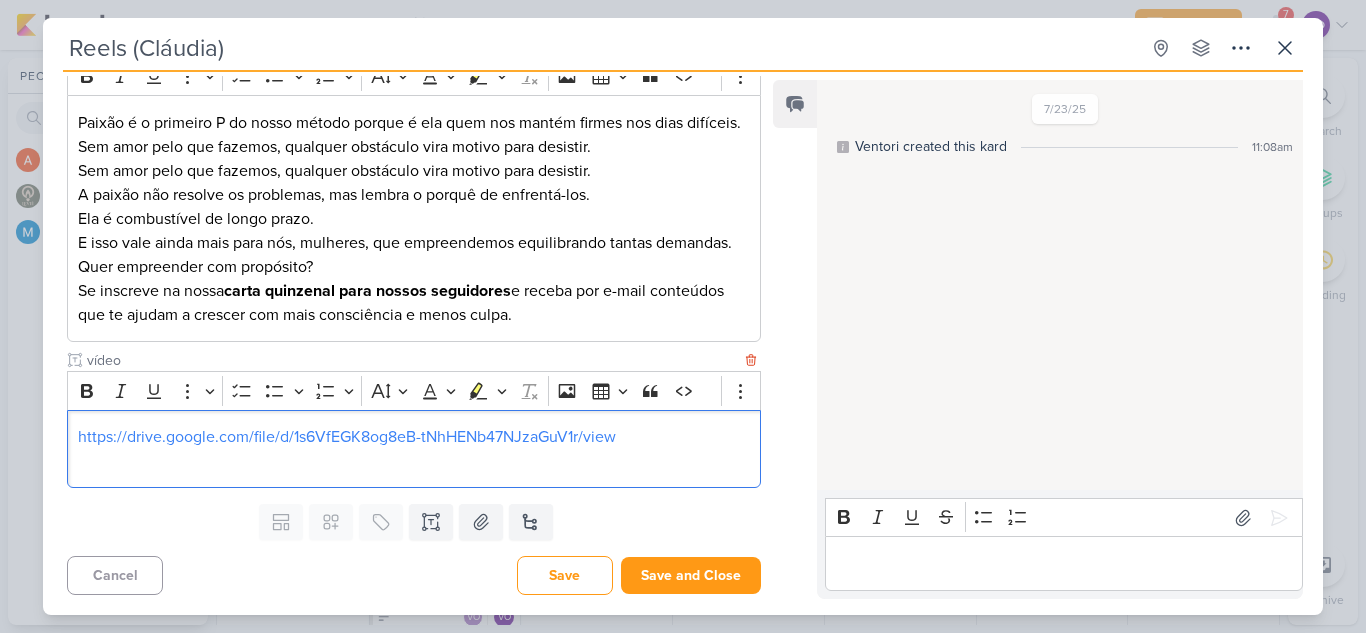 scroll, scrollTop: 950, scrollLeft: 0, axis: vertical 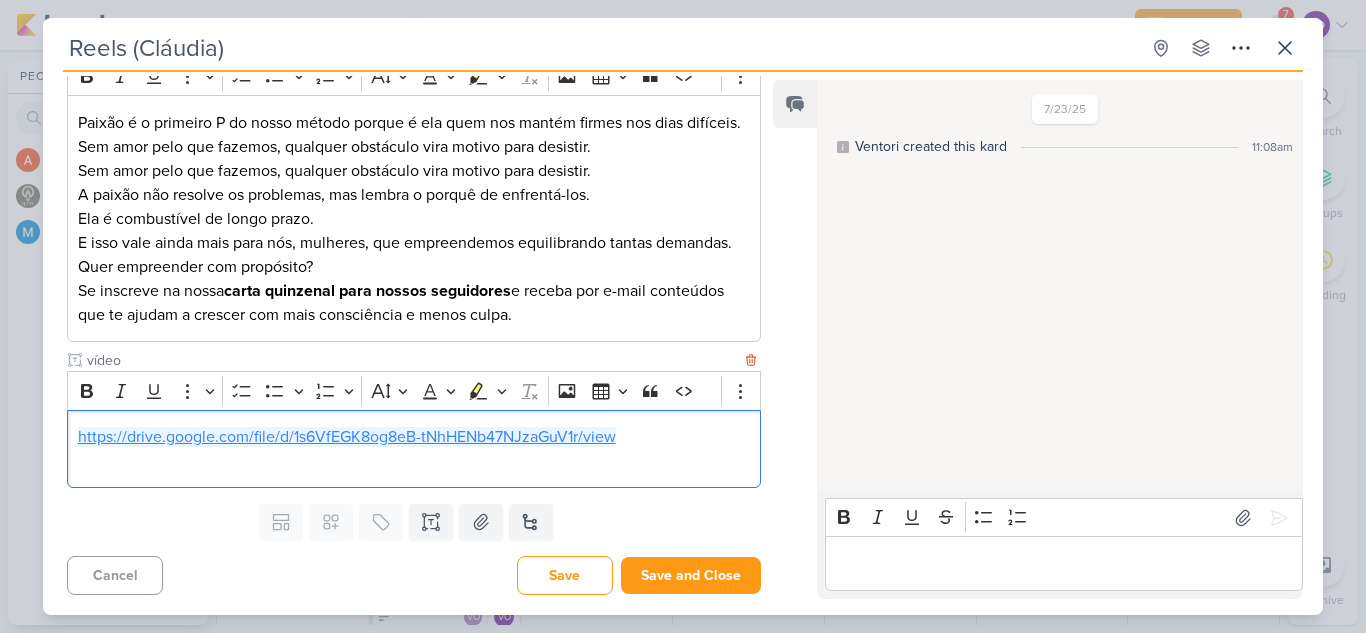 click on "https://drive.google.com/file/d/1s6VfEGK8og8eB-tNhHENb47NJzaGuV1r/view" at bounding box center [347, 437] 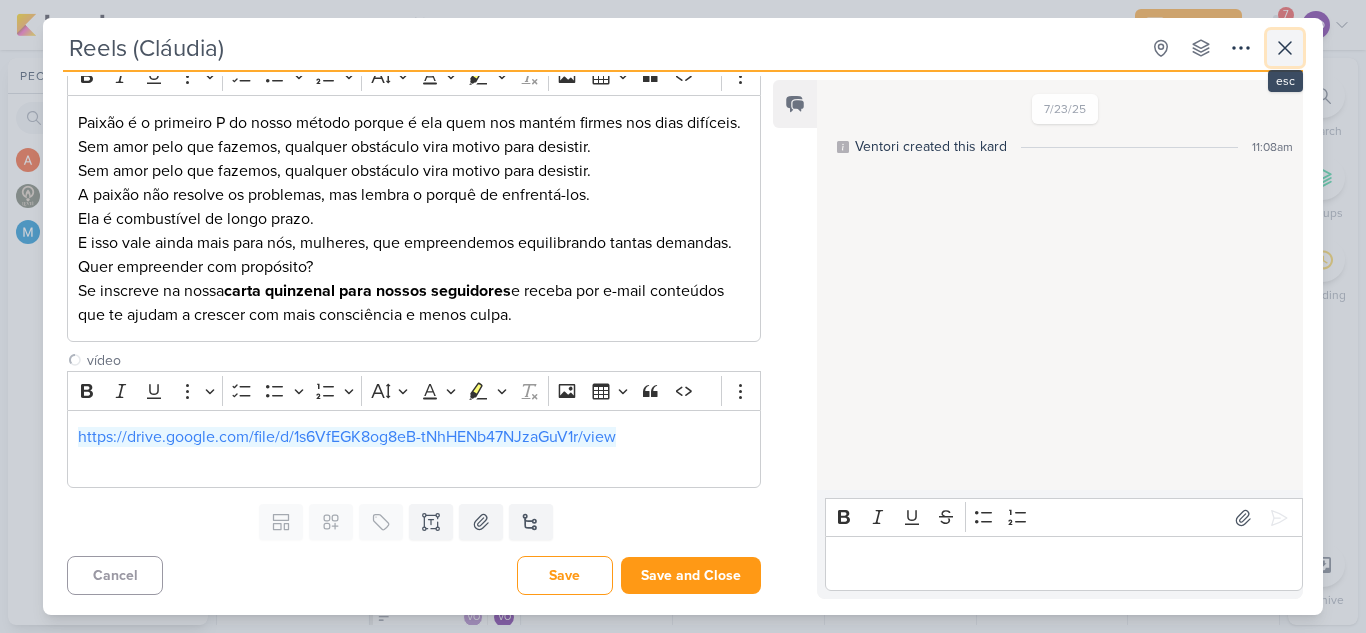 click 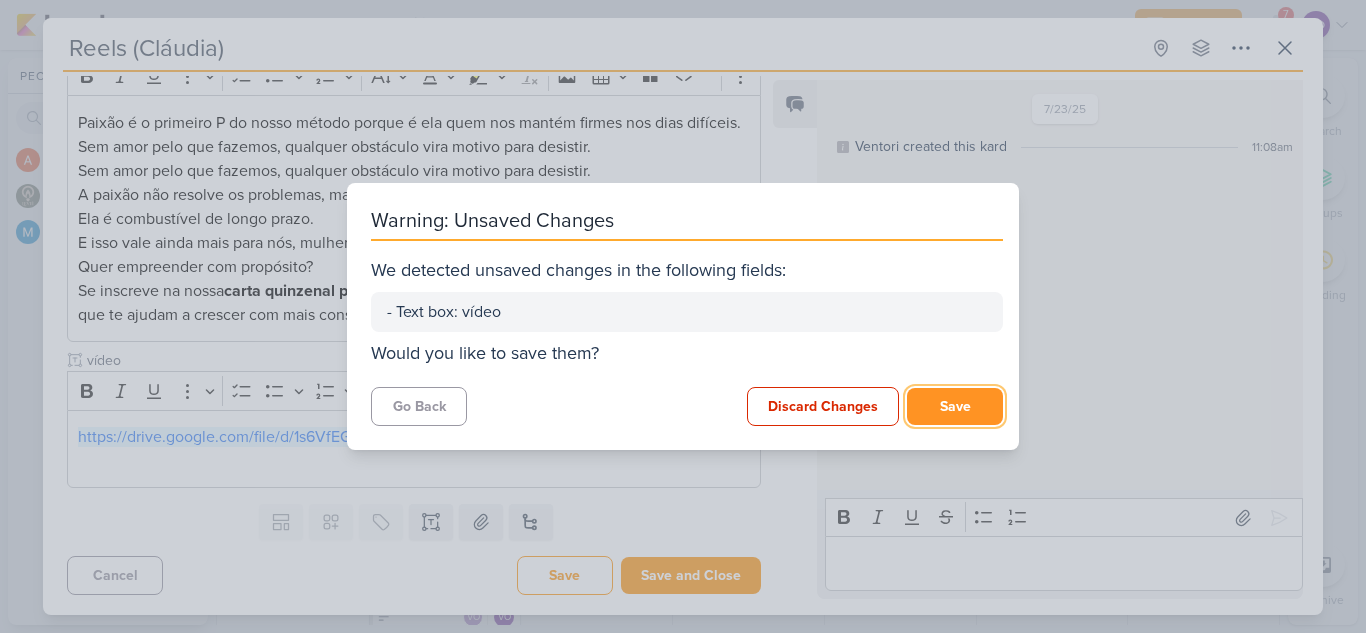 click on "Save" at bounding box center (955, 406) 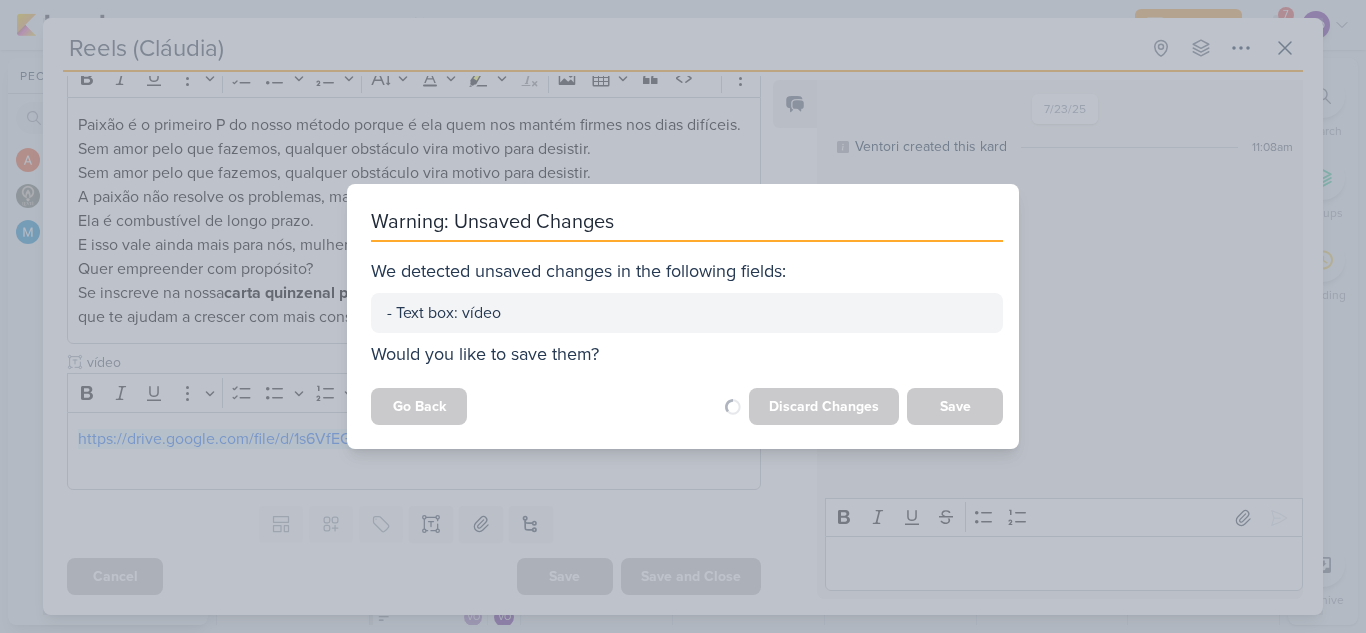 scroll, scrollTop: 948, scrollLeft: 0, axis: vertical 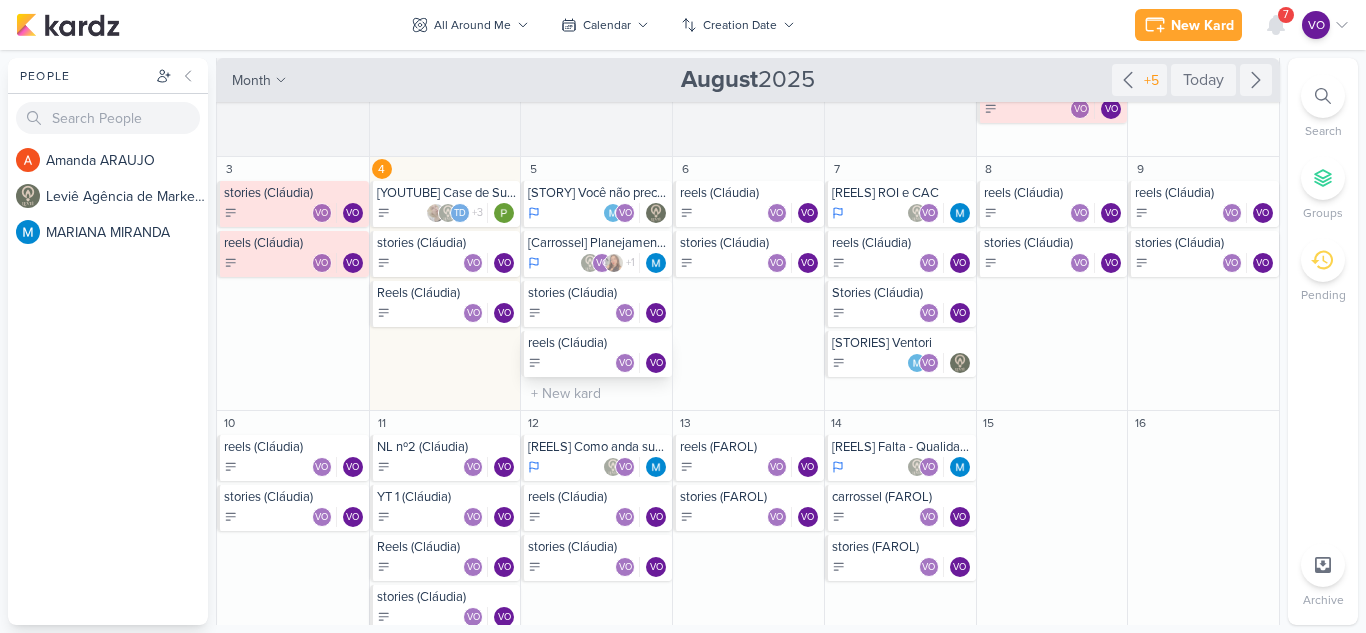 click on "reels (Cláudia)" at bounding box center [598, 343] 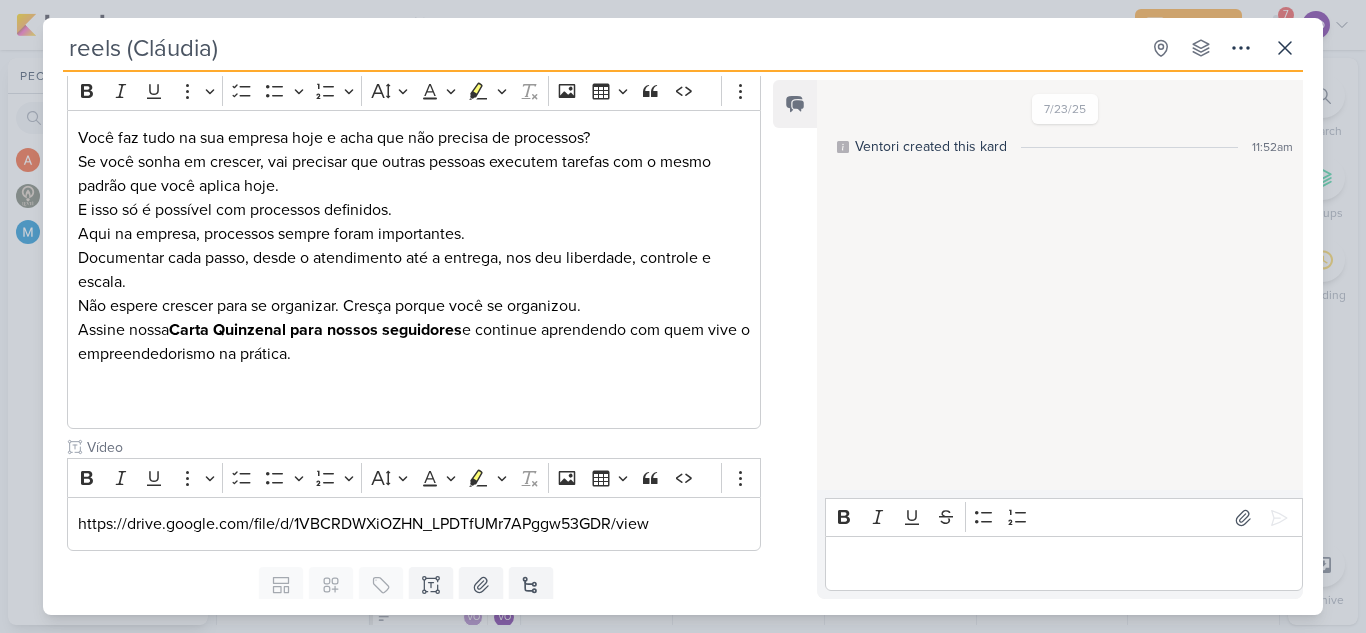 scroll, scrollTop: 974, scrollLeft: 0, axis: vertical 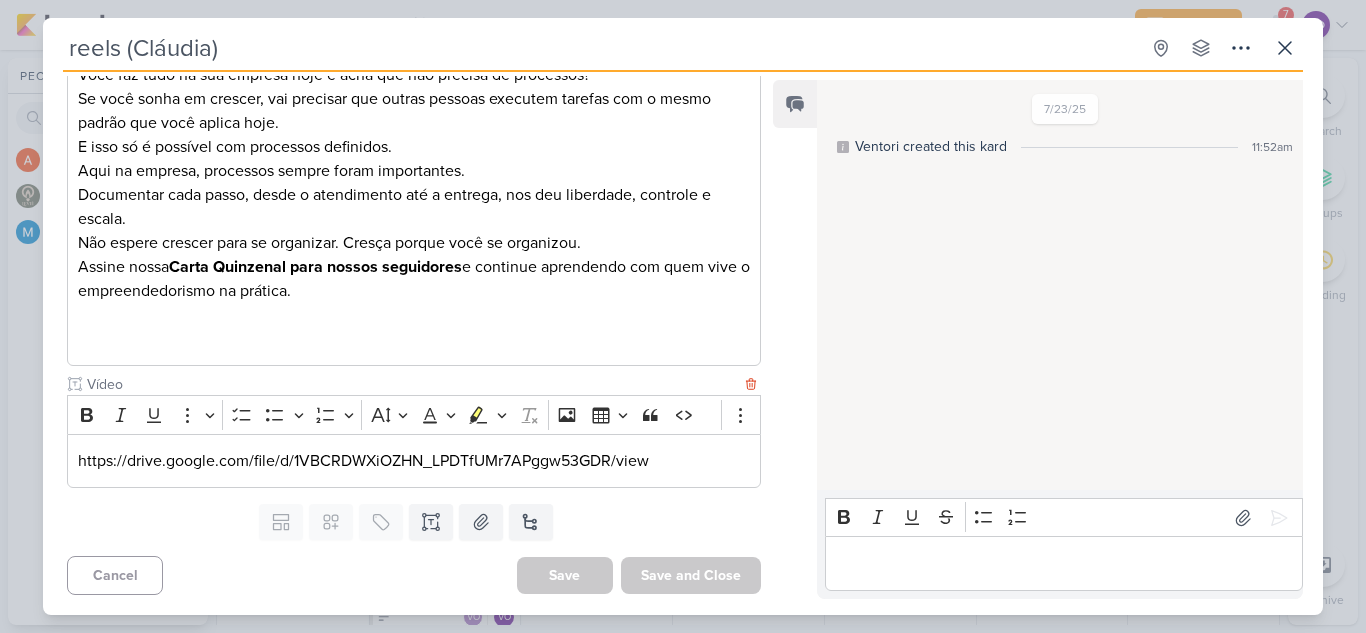 click on "https://drive.google.com/file/d/1VBCRDWXiOZHN_LPDTfUMr7APggw53GDR/view" at bounding box center [414, 461] 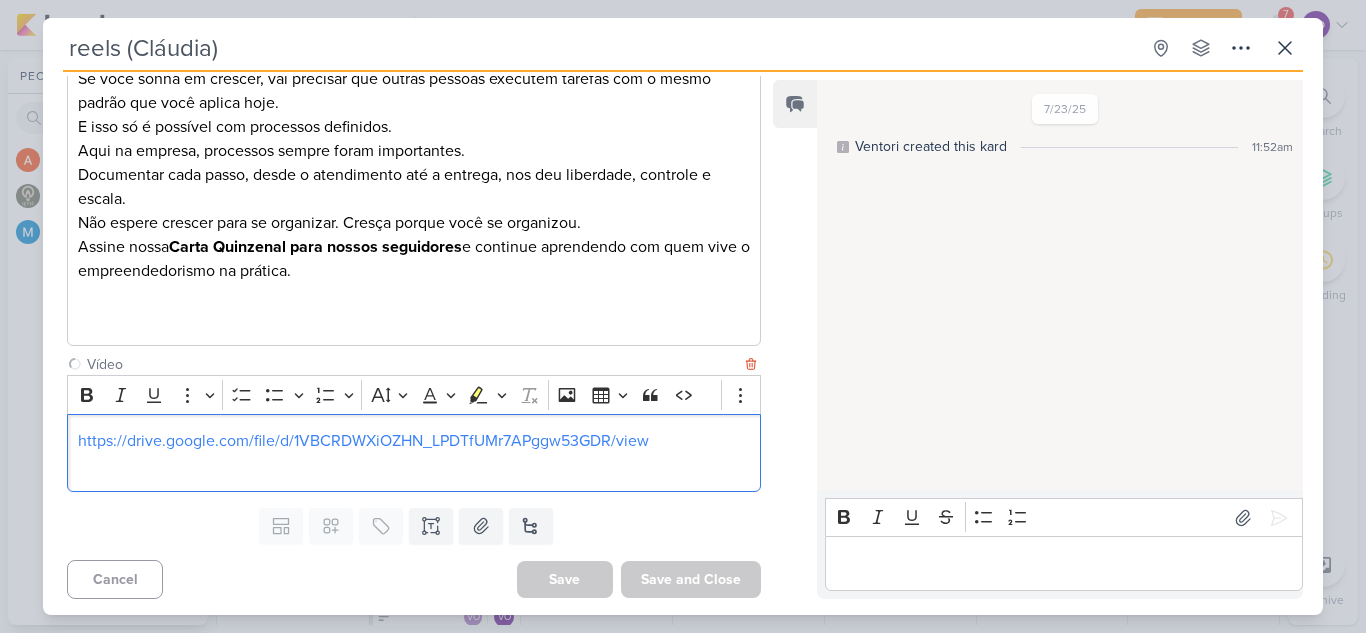 scroll, scrollTop: 998, scrollLeft: 0, axis: vertical 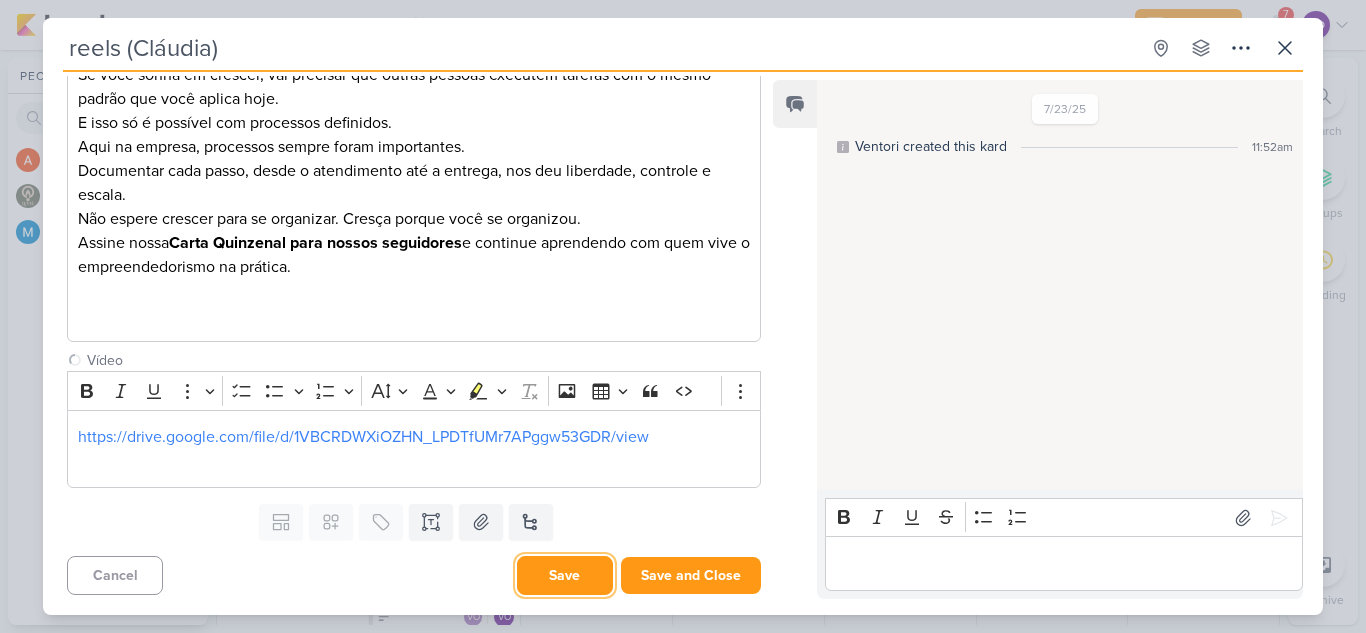 click on "Save" at bounding box center (565, 575) 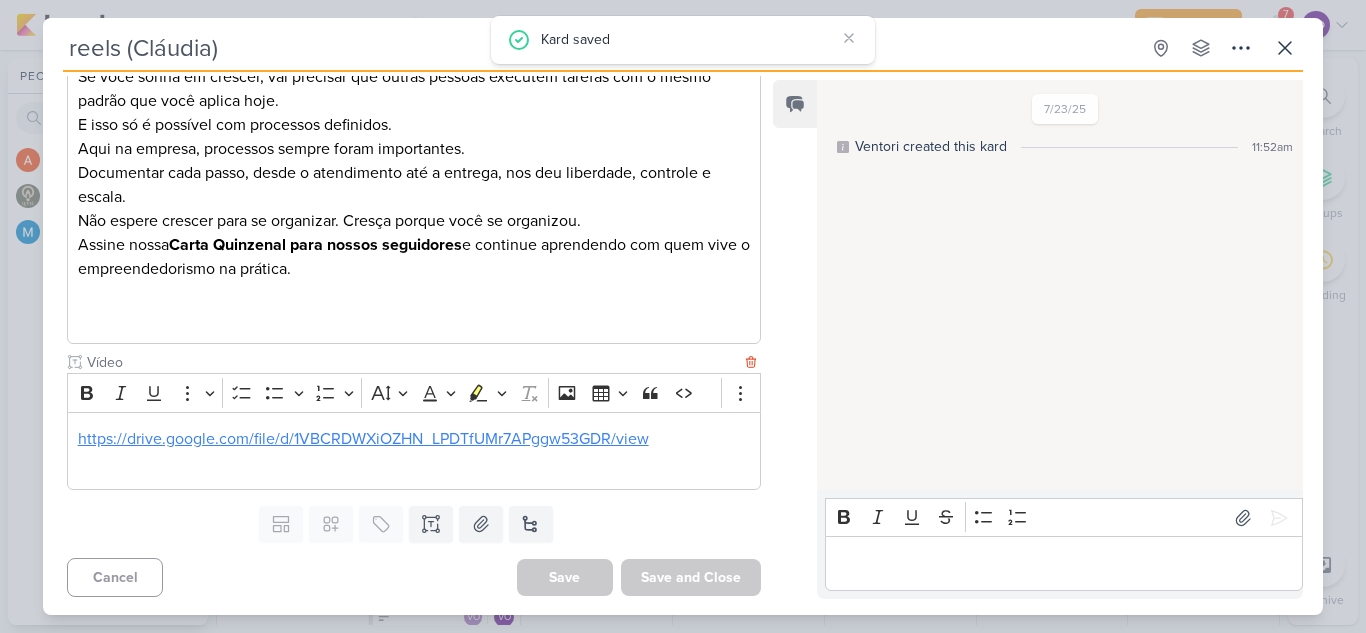 scroll, scrollTop: 998, scrollLeft: 0, axis: vertical 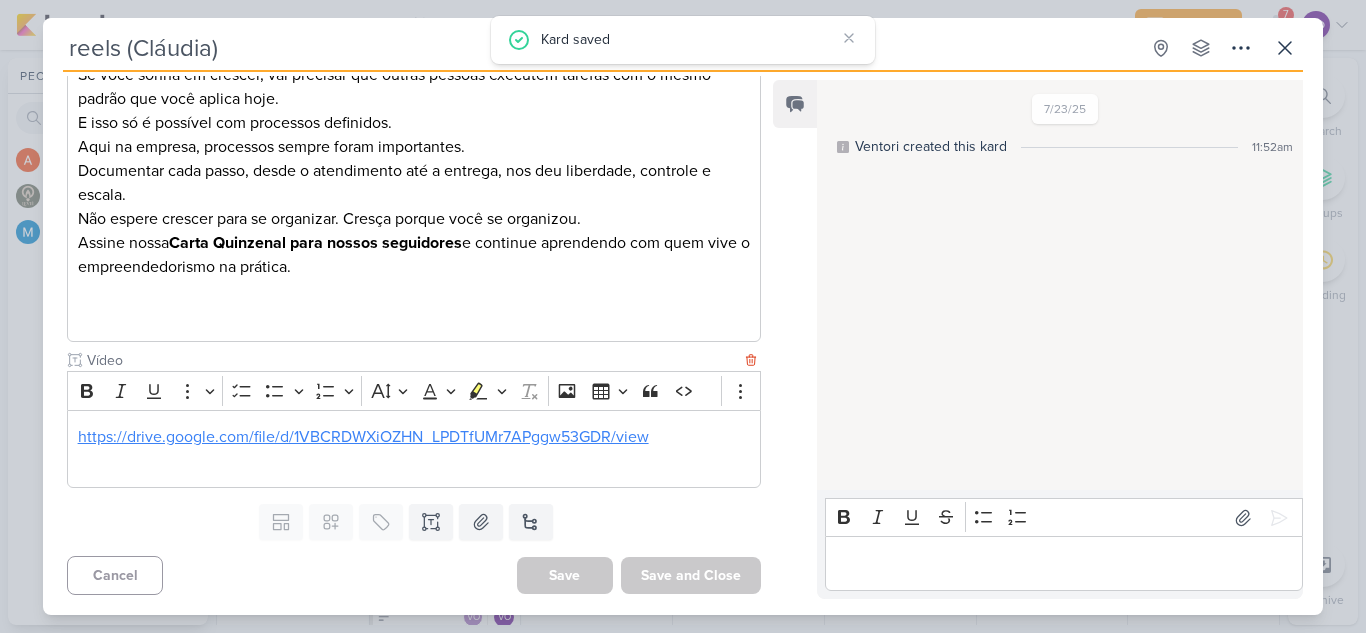 click on "https://drive.google.com/file/d/1VBCRDWXiOZHN_LPDTfUMr7APggw53GDR/view" at bounding box center (363, 437) 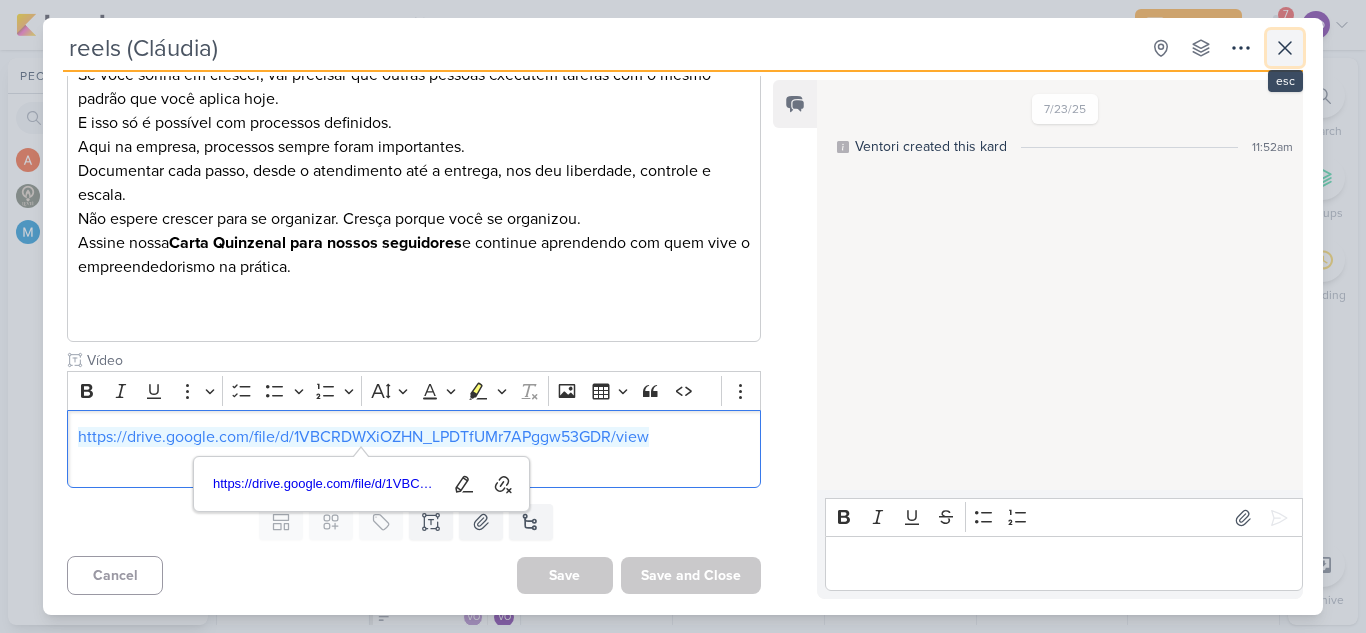 click 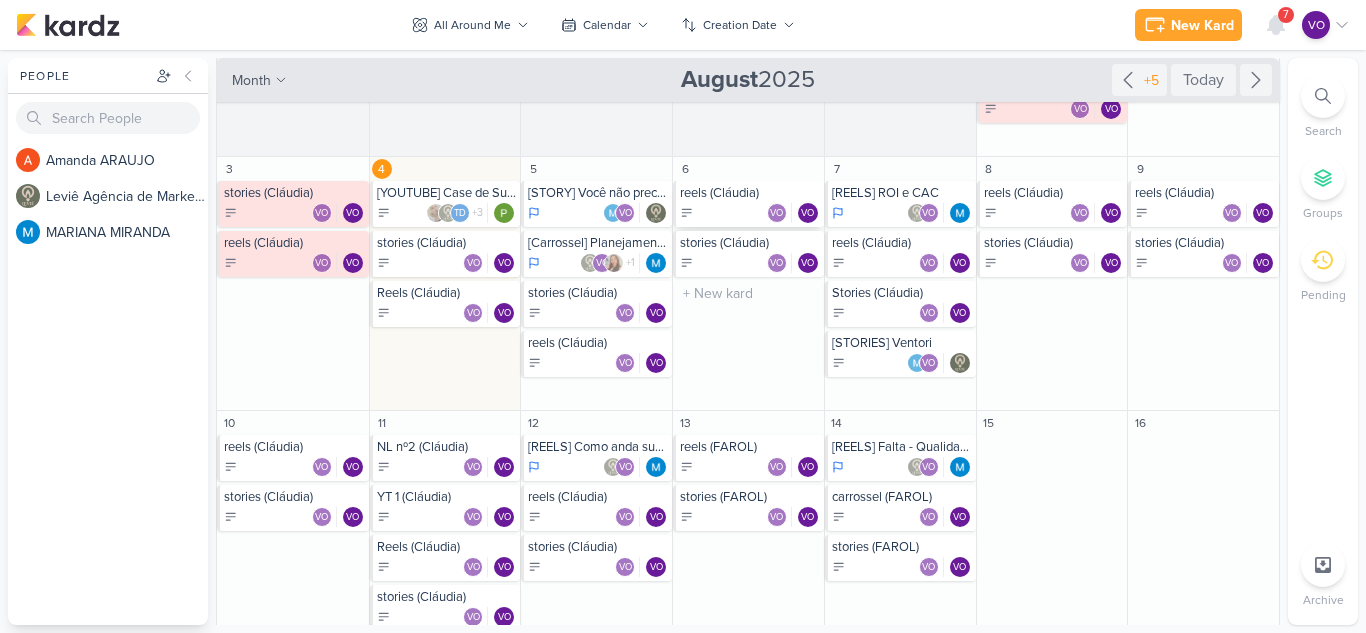 click on "VO
VO" at bounding box center (750, 213) 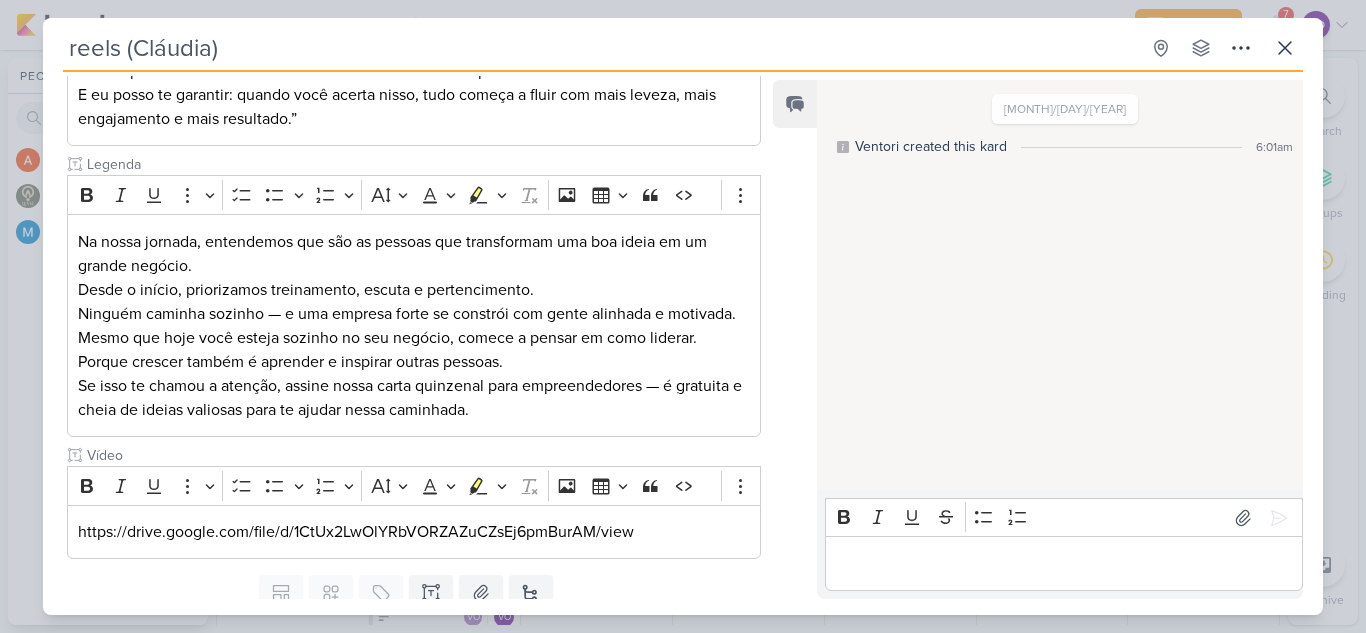 scroll, scrollTop: 682, scrollLeft: 0, axis: vertical 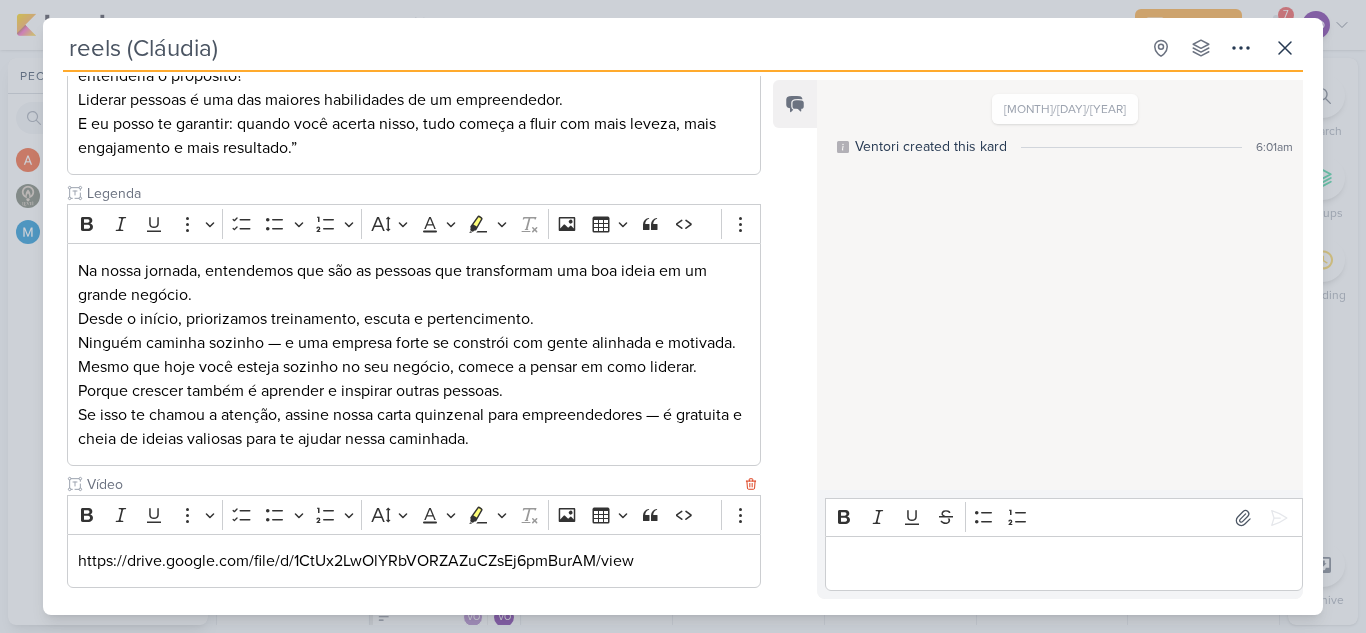 click on "https://drive.google.com/file/d/1CtUx2LwOlYRbVORZAZuCZsEj6pmBurAM/view" at bounding box center [414, 561] 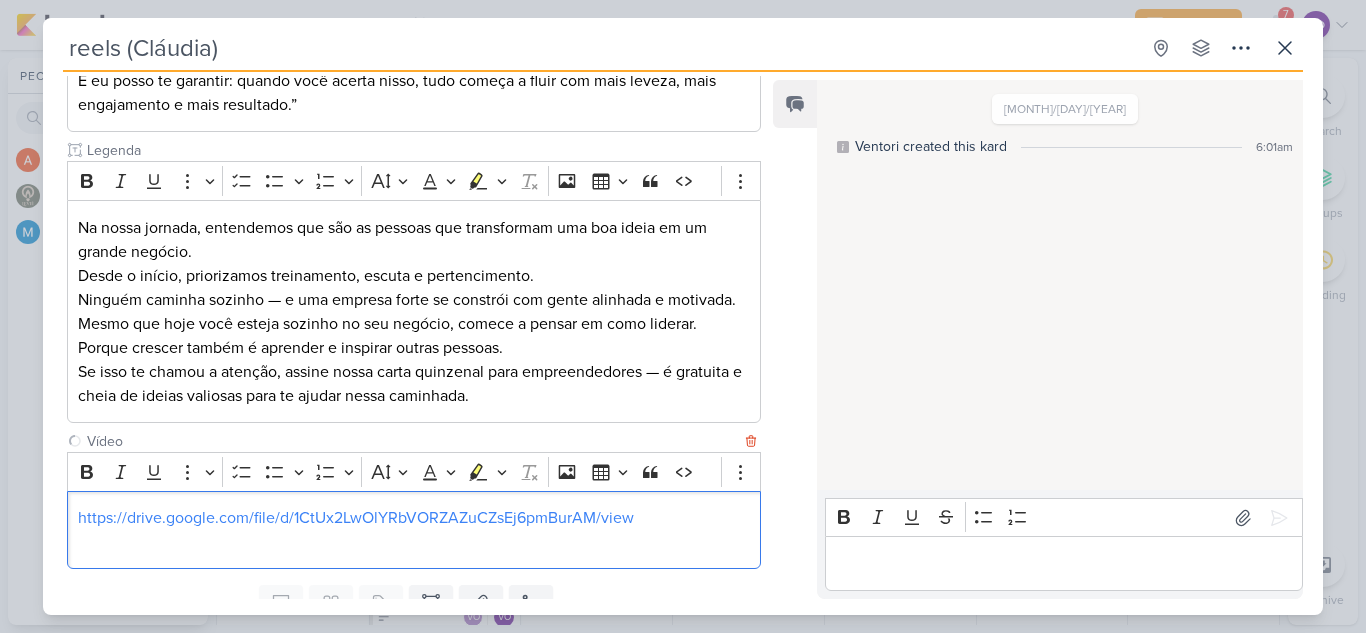 scroll, scrollTop: 806, scrollLeft: 0, axis: vertical 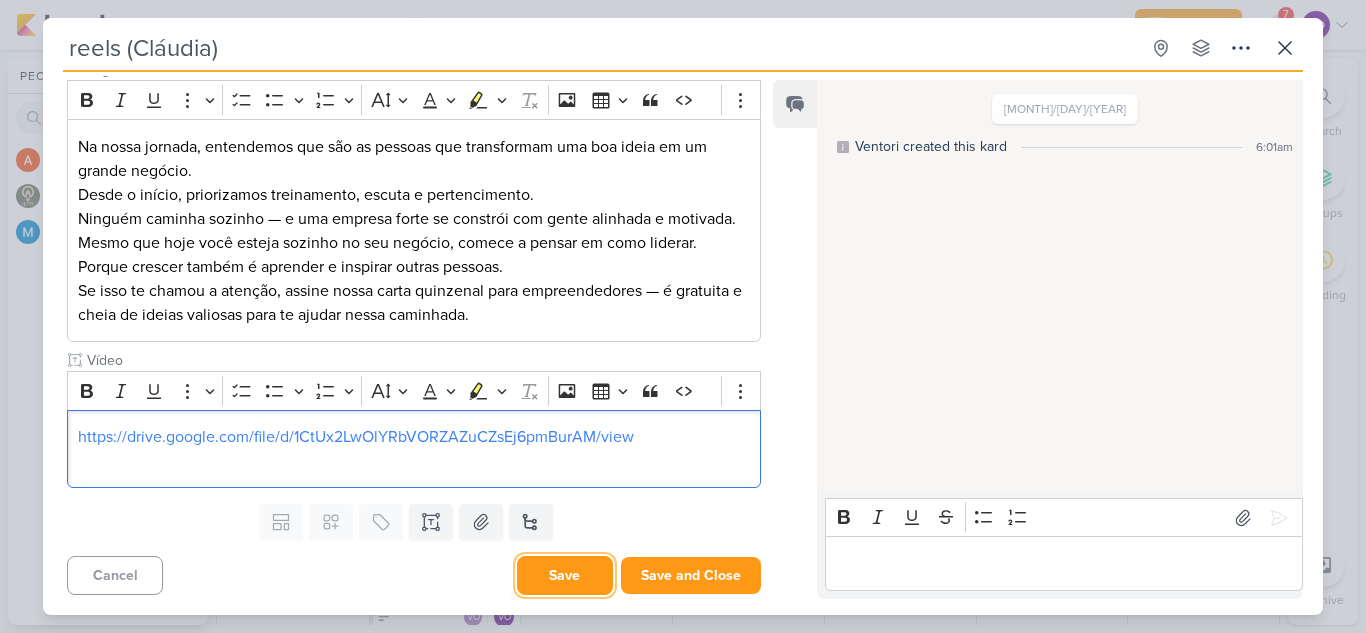 click on "Save" at bounding box center [565, 575] 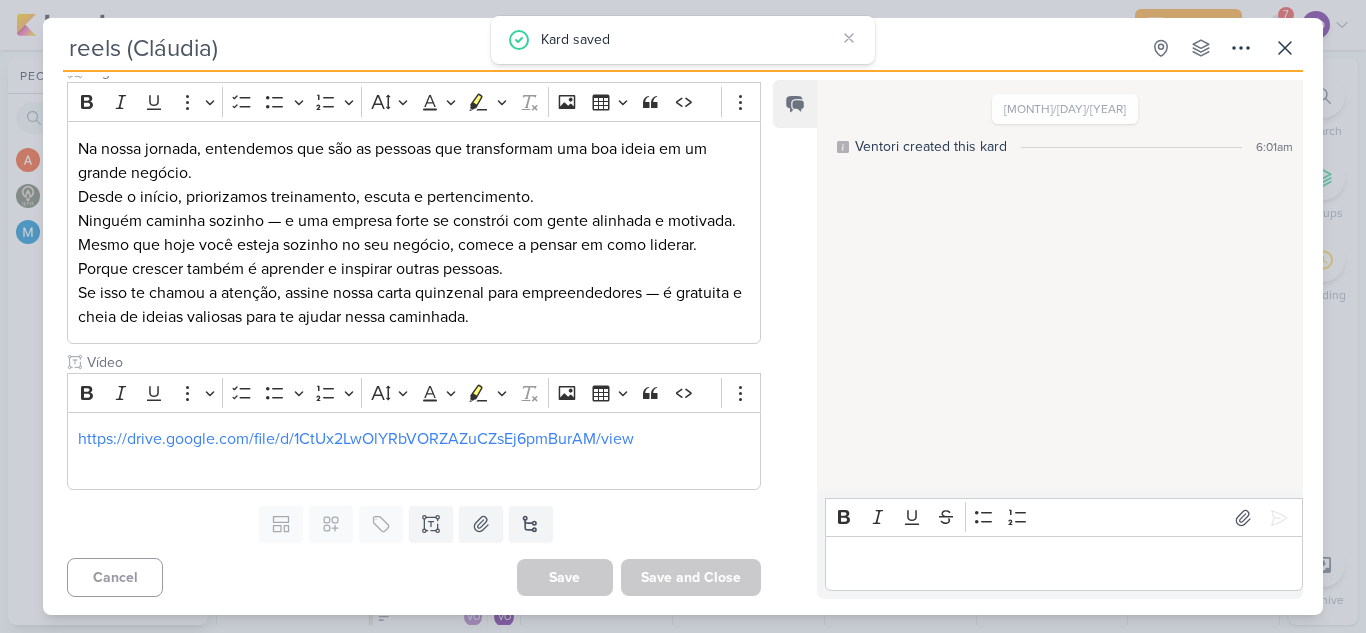 scroll, scrollTop: 806, scrollLeft: 0, axis: vertical 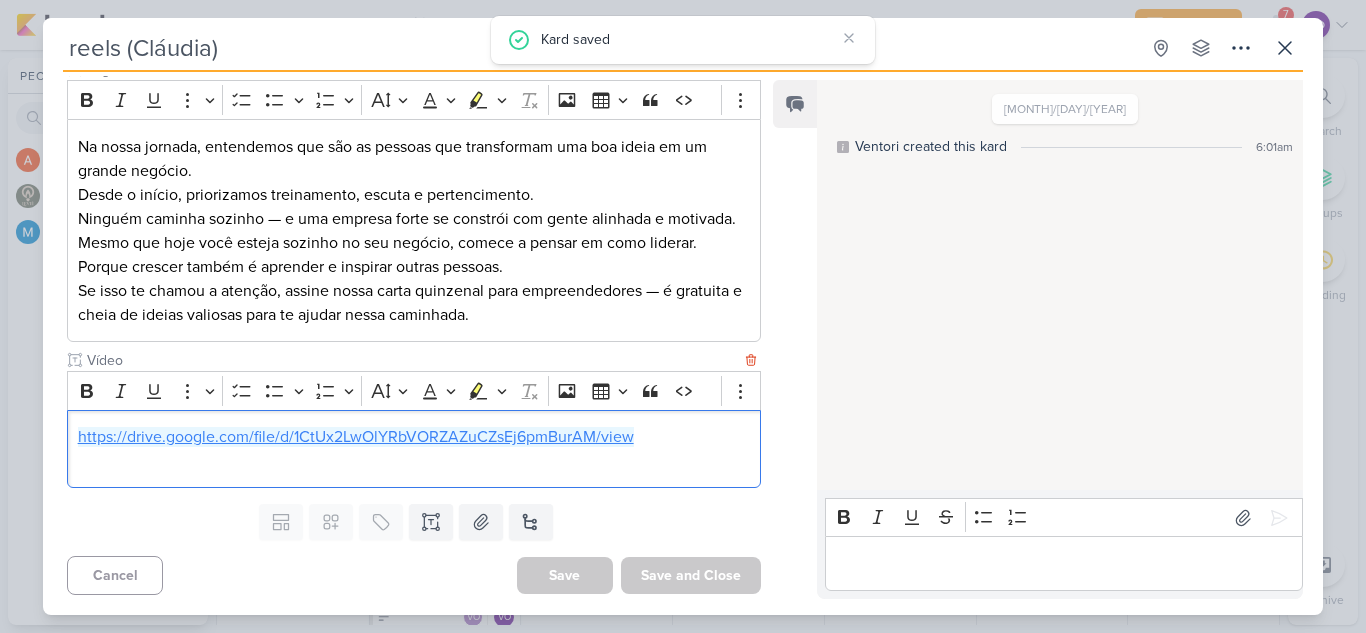 click on "https://drive.google.com/file/d/1CtUx2LwOlYRbVORZAZuCZsEj6pmBurAM/view" at bounding box center [356, 437] 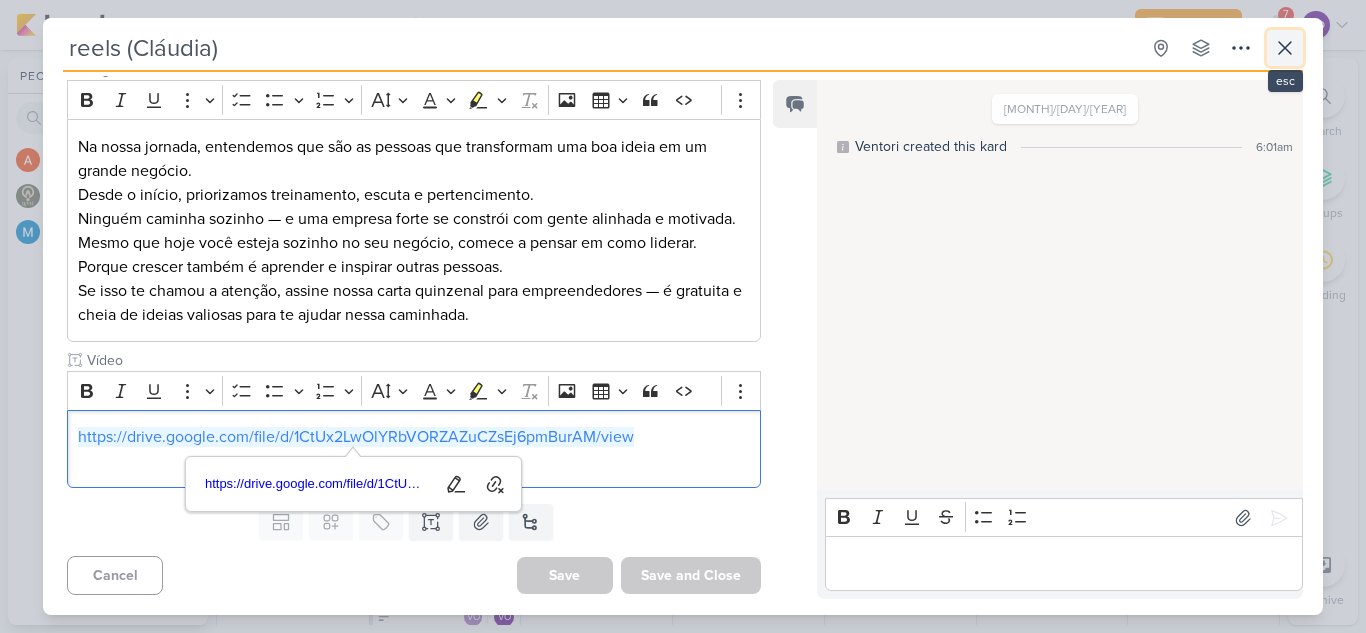 click 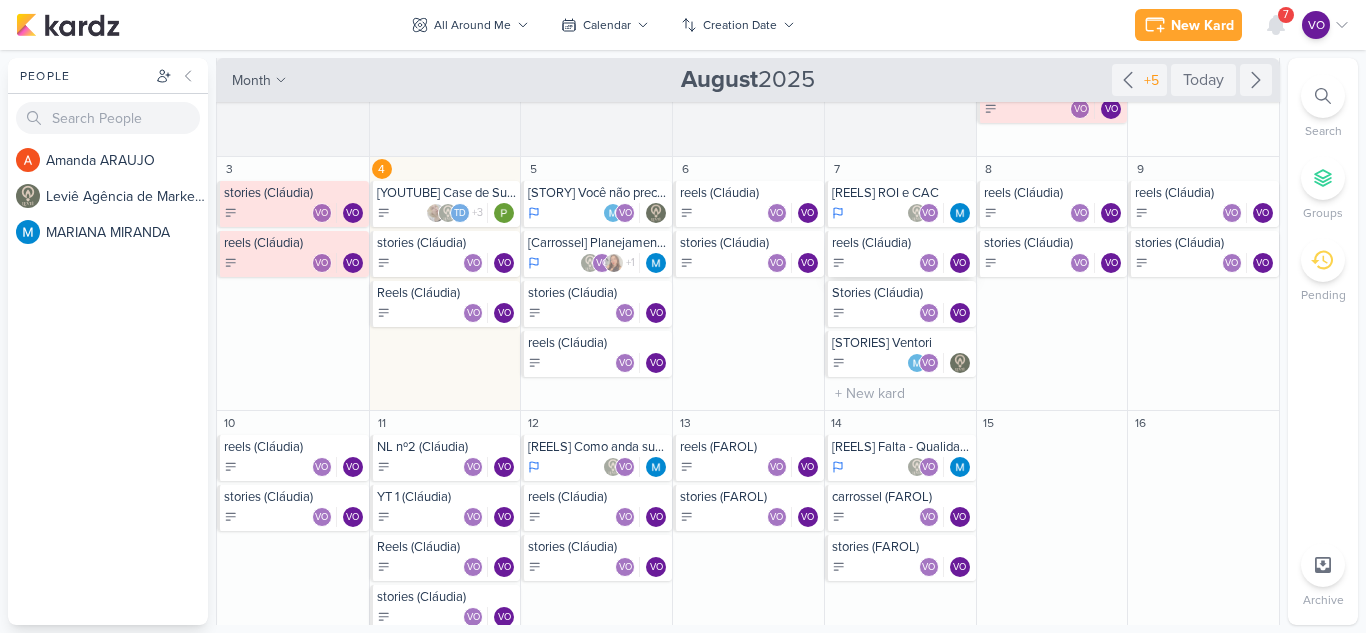 click on "reels (Cláudia)" at bounding box center [902, 243] 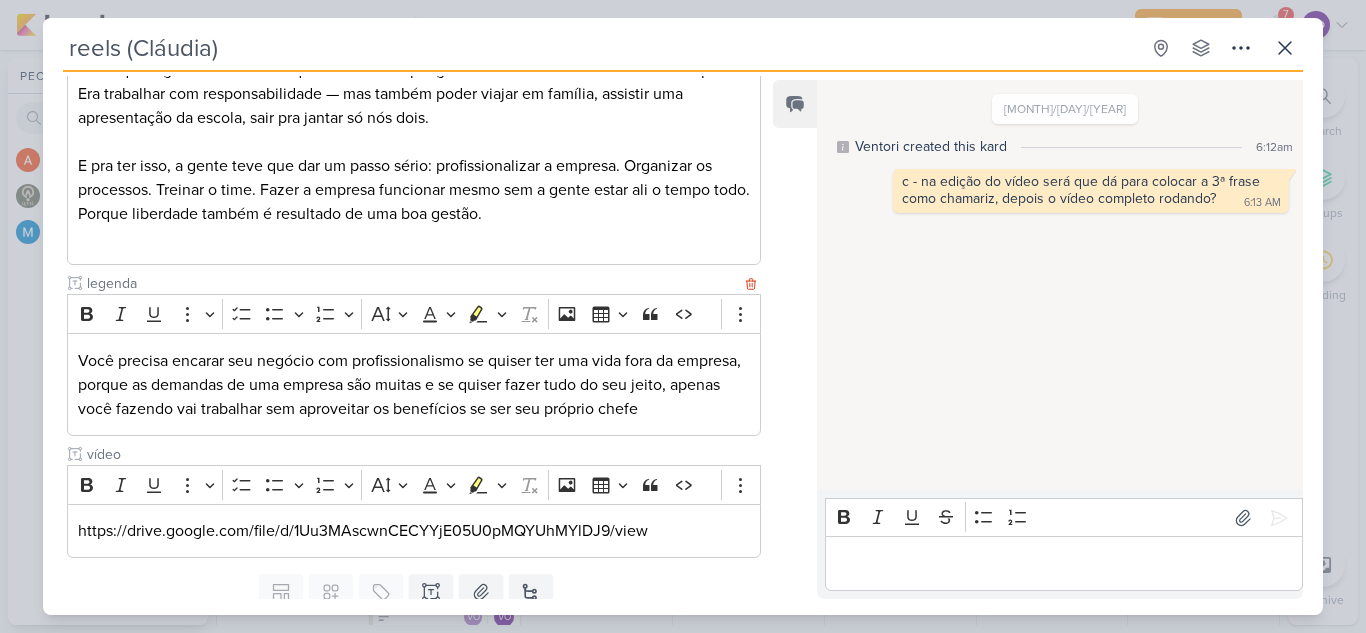 scroll, scrollTop: 662, scrollLeft: 0, axis: vertical 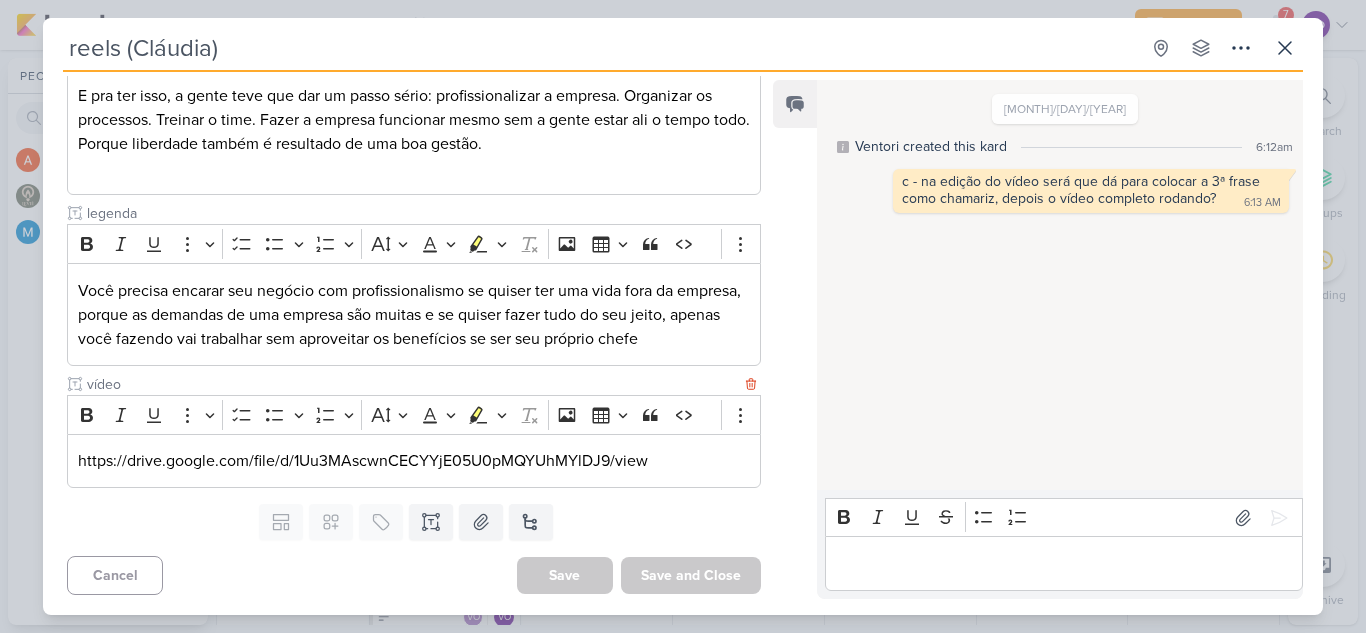click on "https://drive.google.com/file/d/1Uu3MAscwnCECYYjE05U0pMQYUhMYlDJ9/view" at bounding box center (414, 461) 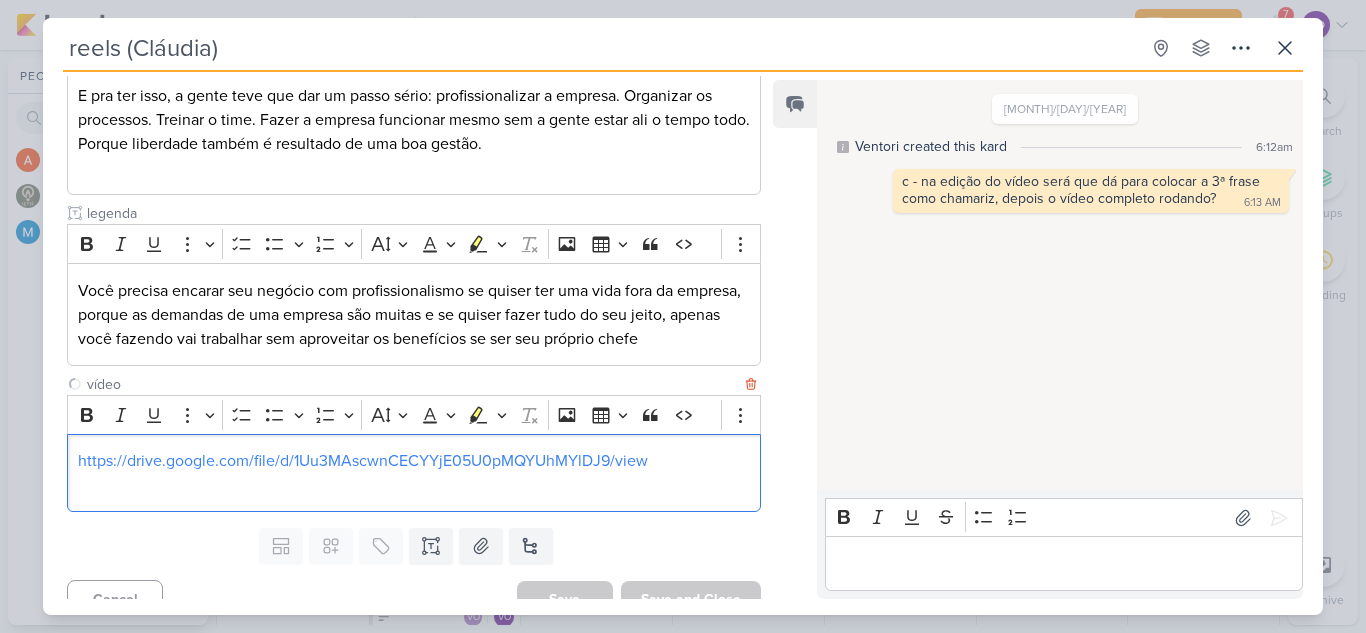 scroll, scrollTop: 686, scrollLeft: 0, axis: vertical 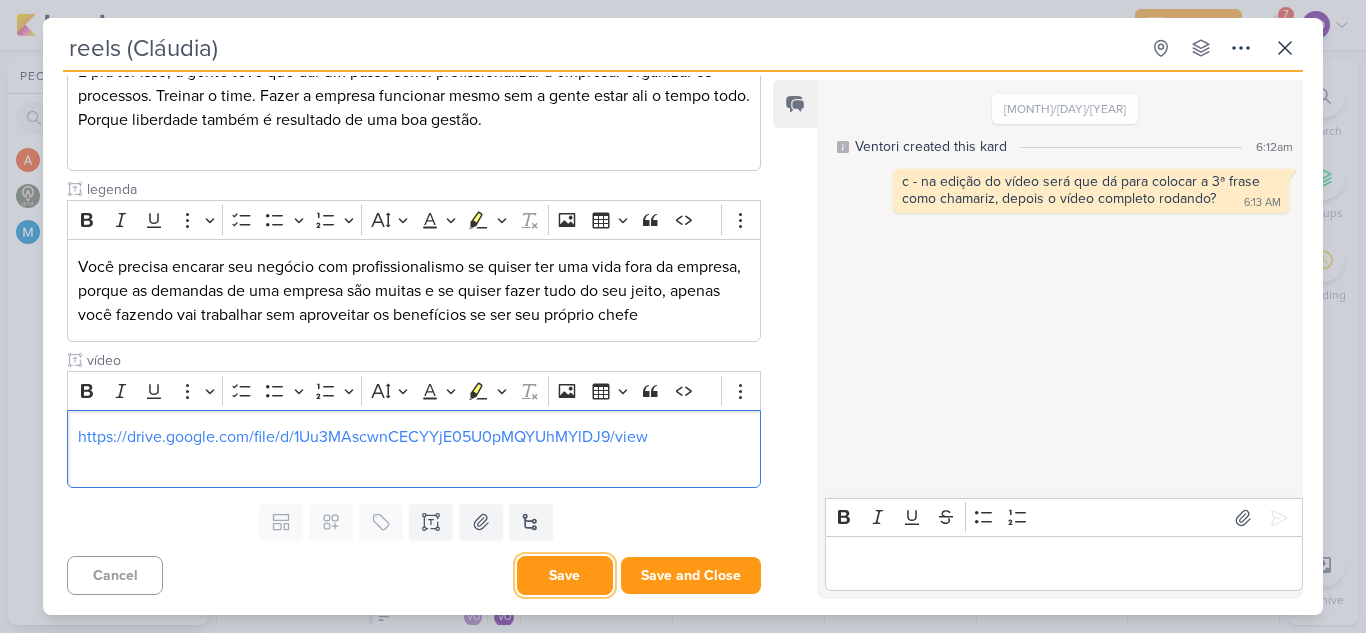 click on "Save" at bounding box center [565, 575] 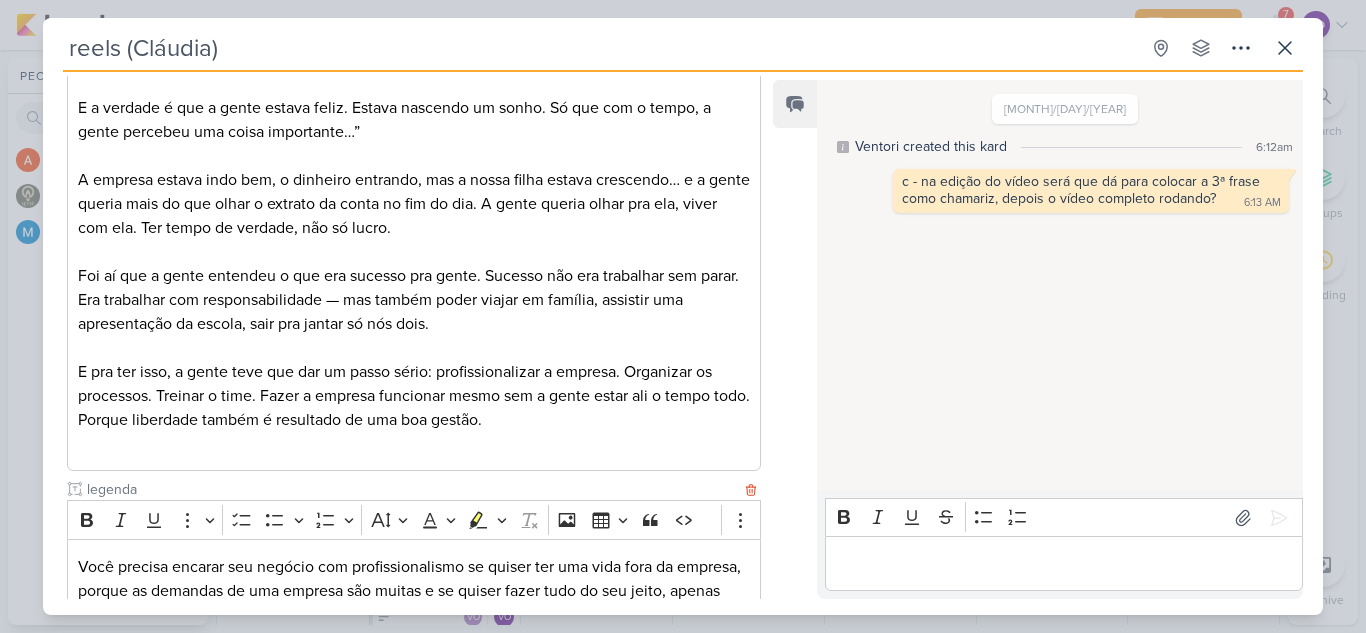 scroll, scrollTop: 586, scrollLeft: 0, axis: vertical 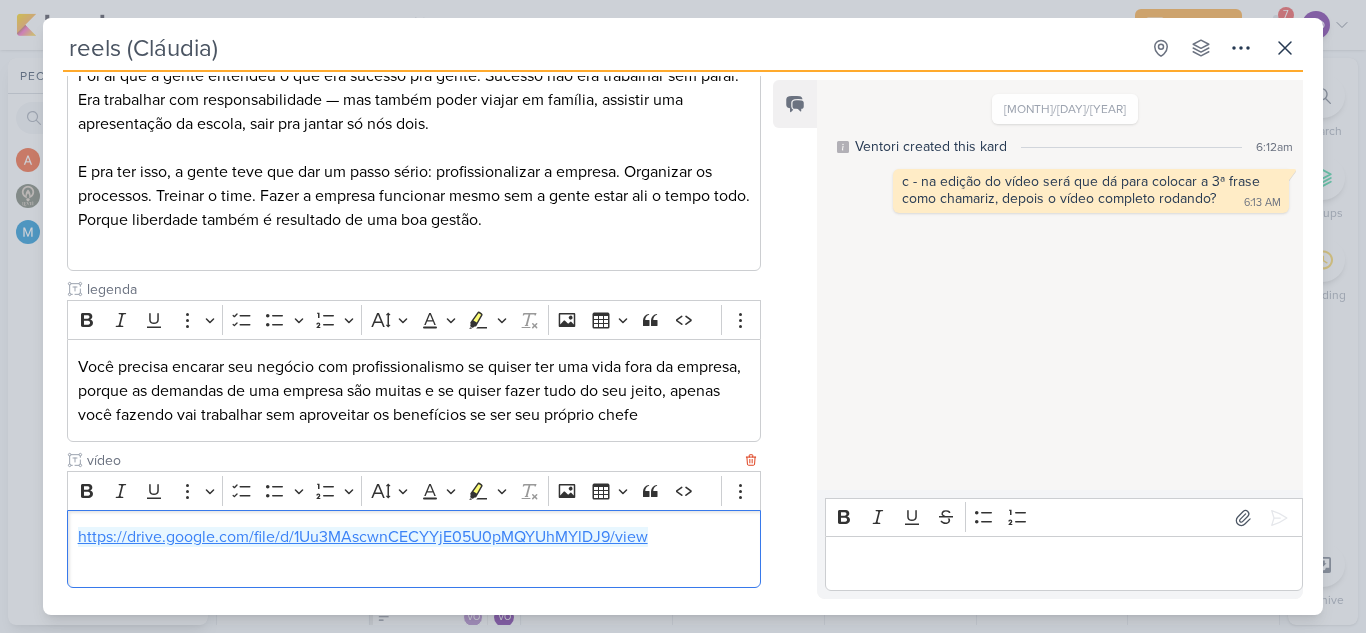 click on "https://drive.google.com/file/d/1Uu3MAscwnCECYYjE05U0pMQYUhMYlDJ9/view" at bounding box center [363, 537] 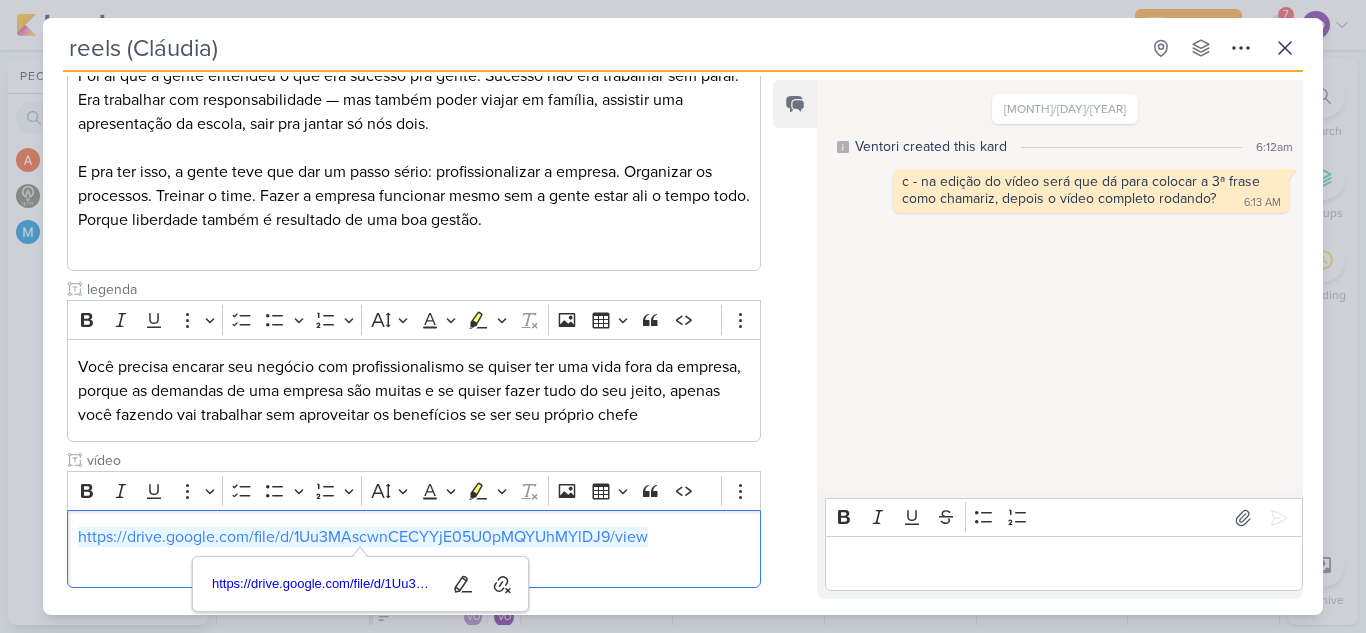 click at bounding box center [1063, 564] 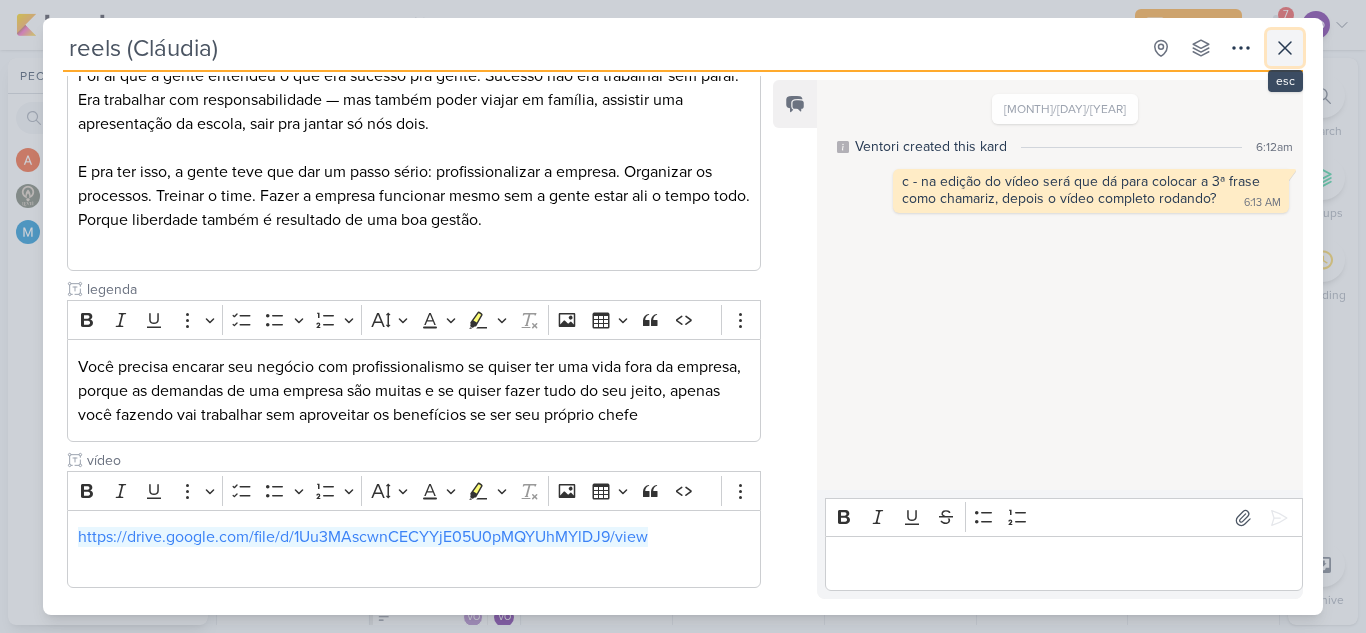 click at bounding box center (1285, 48) 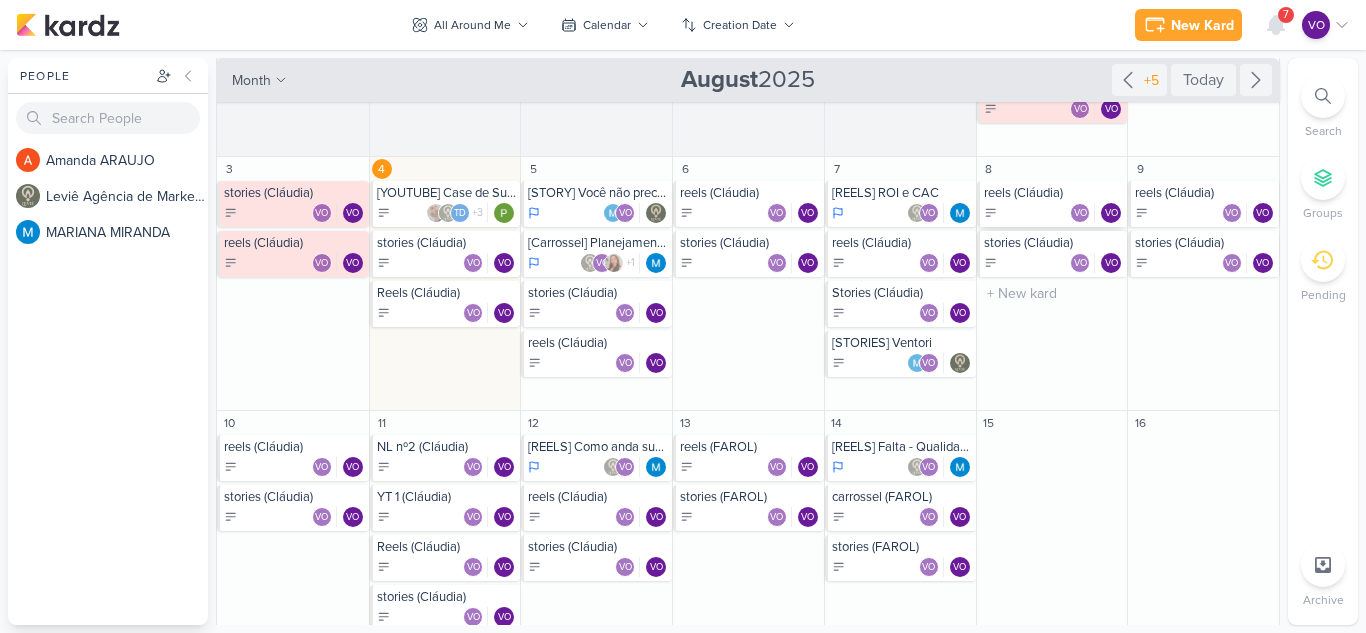 click on "reels (Cláudia)" at bounding box center (1054, 193) 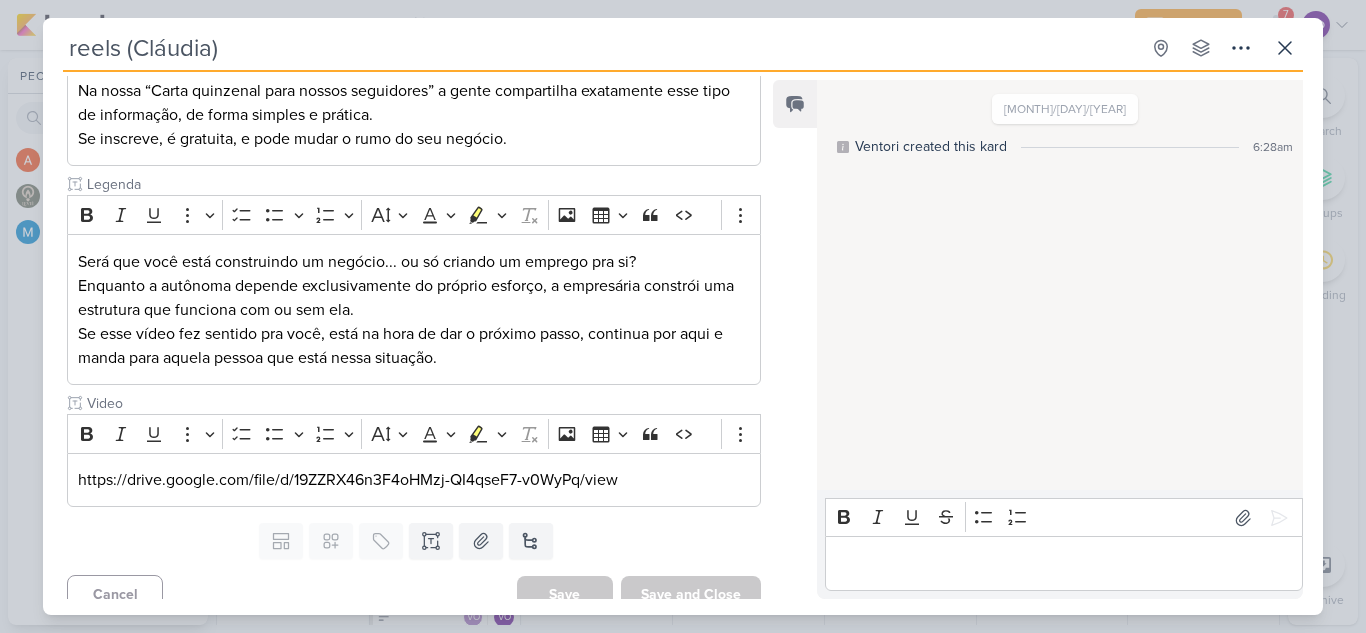 scroll, scrollTop: 686, scrollLeft: 0, axis: vertical 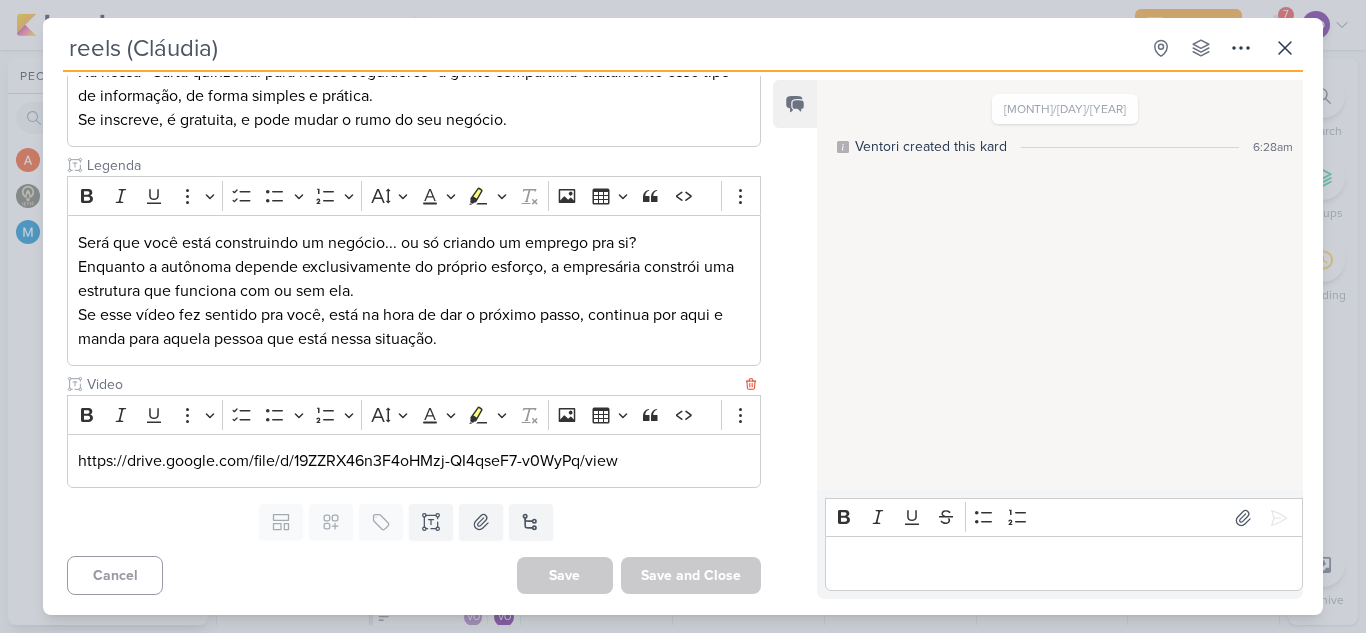 click on "https://drive.google.com/file/d/19ZZRX46n3F4oHMzj-QI4qseF7-v0WyPq/view" at bounding box center (414, 461) 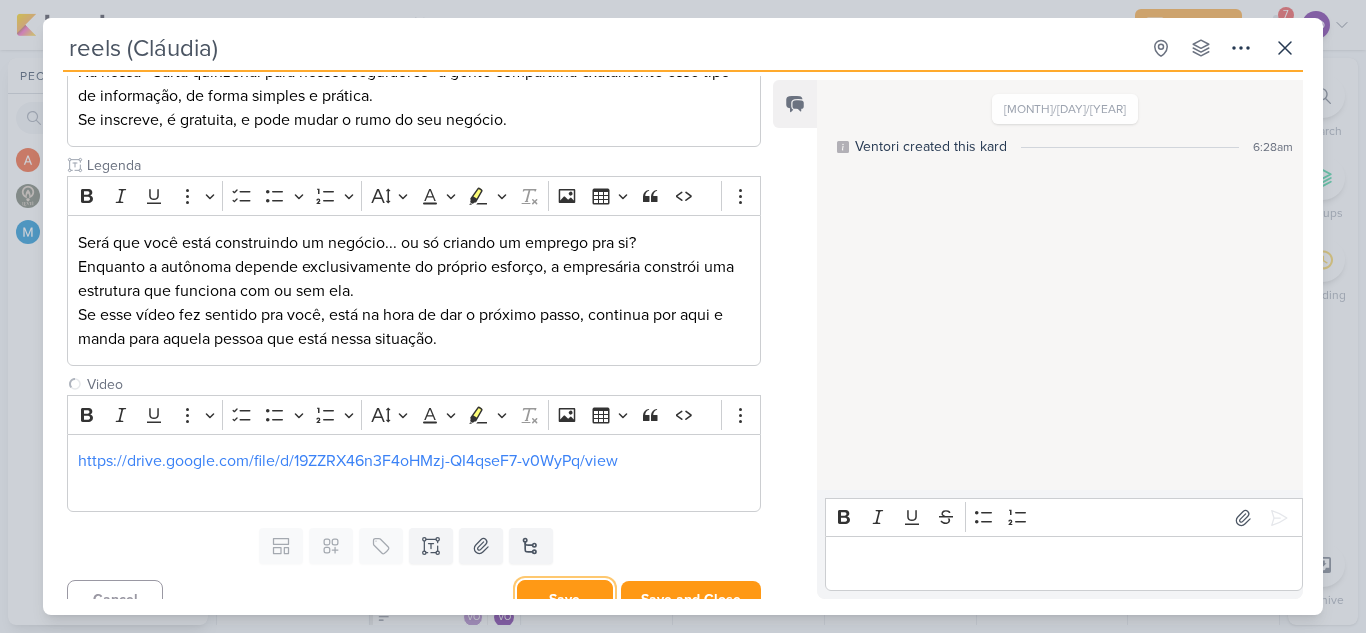 click on "Save" at bounding box center (565, 599) 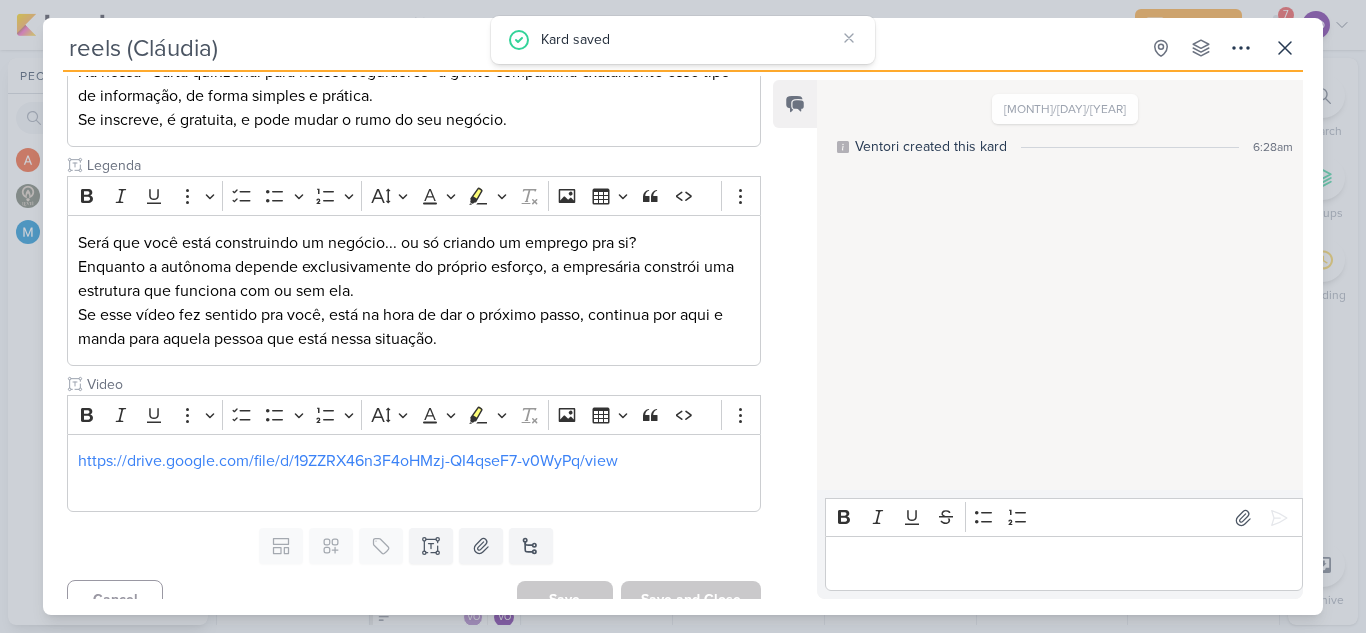 click on "https://drive.google.com/file/d/19ZZRX46n3F4oHMzj-QI4qseF7-v0WyPq/view" at bounding box center [348, 461] 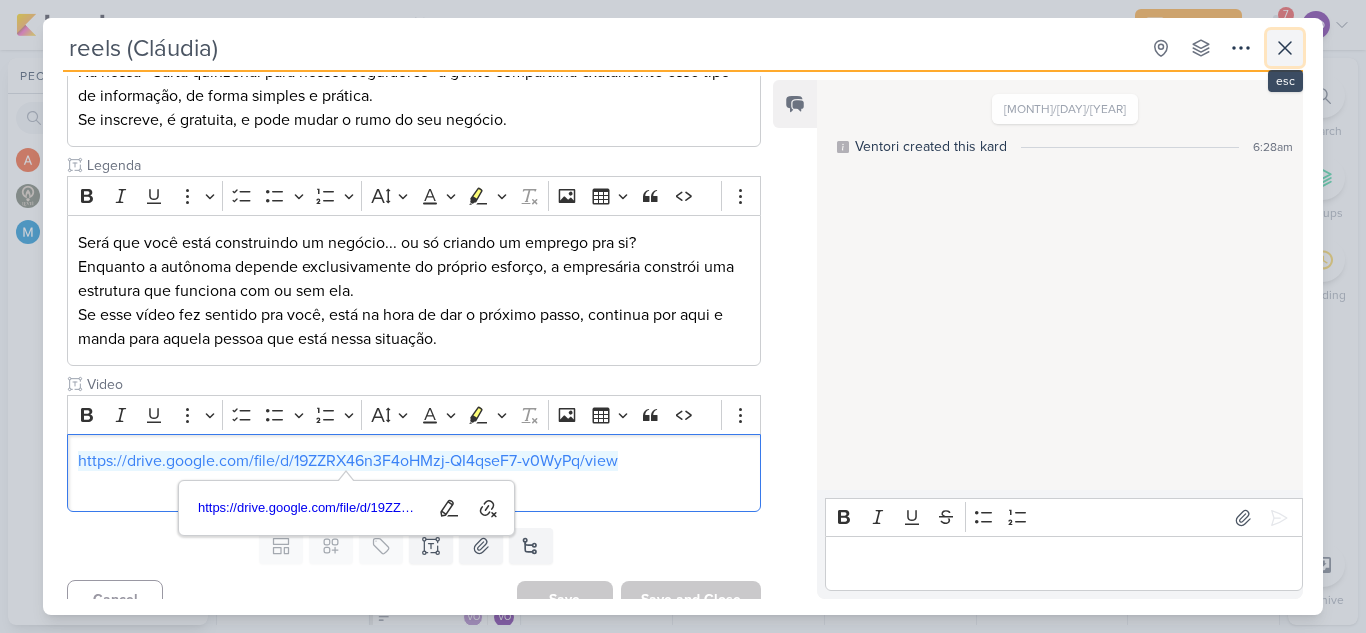 click 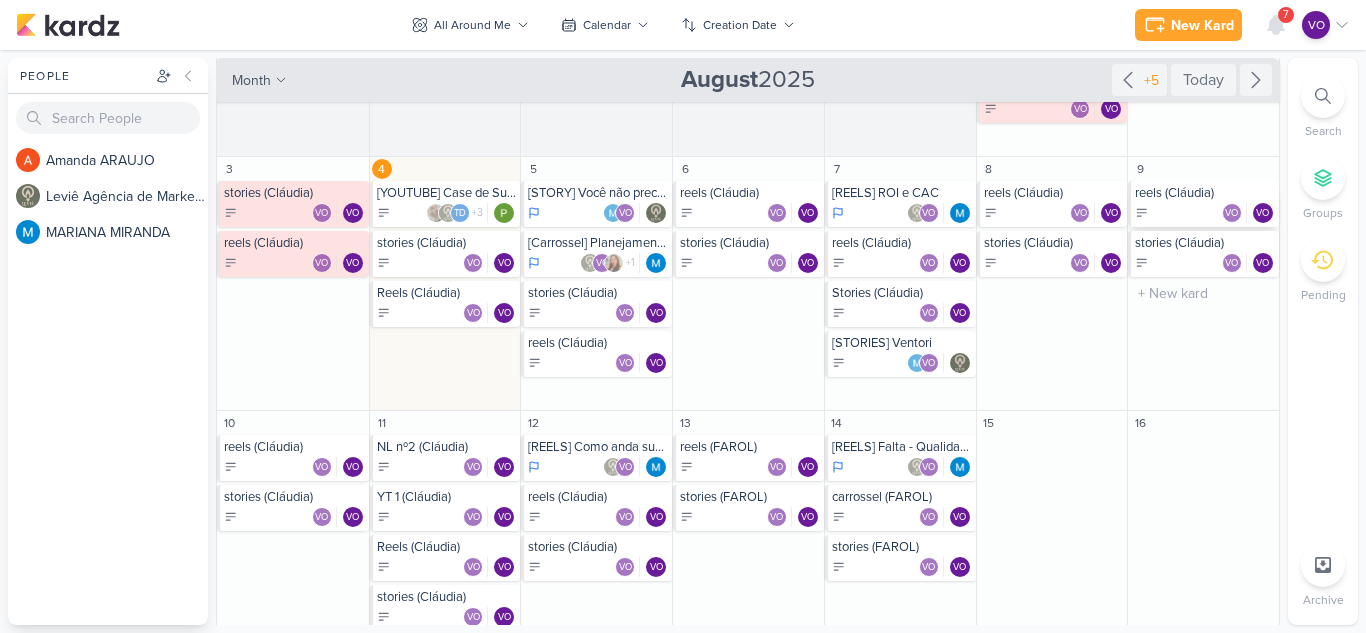 click on "reels (Cláudia)" at bounding box center [1205, 193] 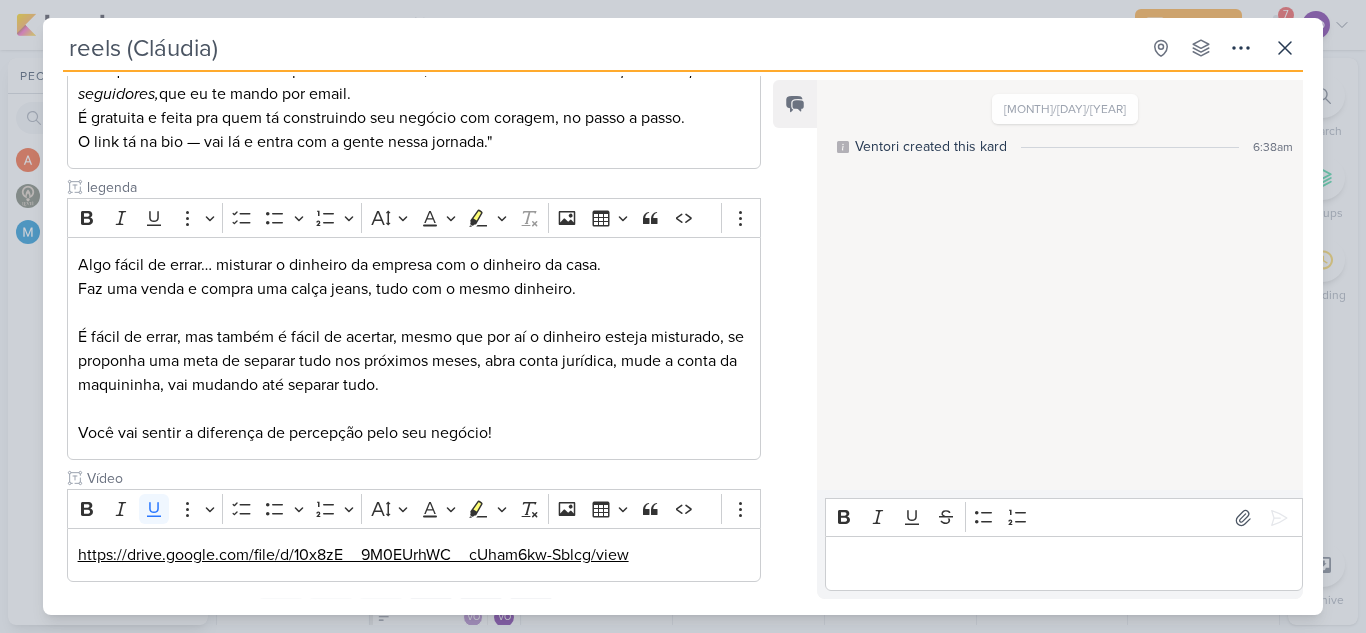 scroll, scrollTop: 974, scrollLeft: 0, axis: vertical 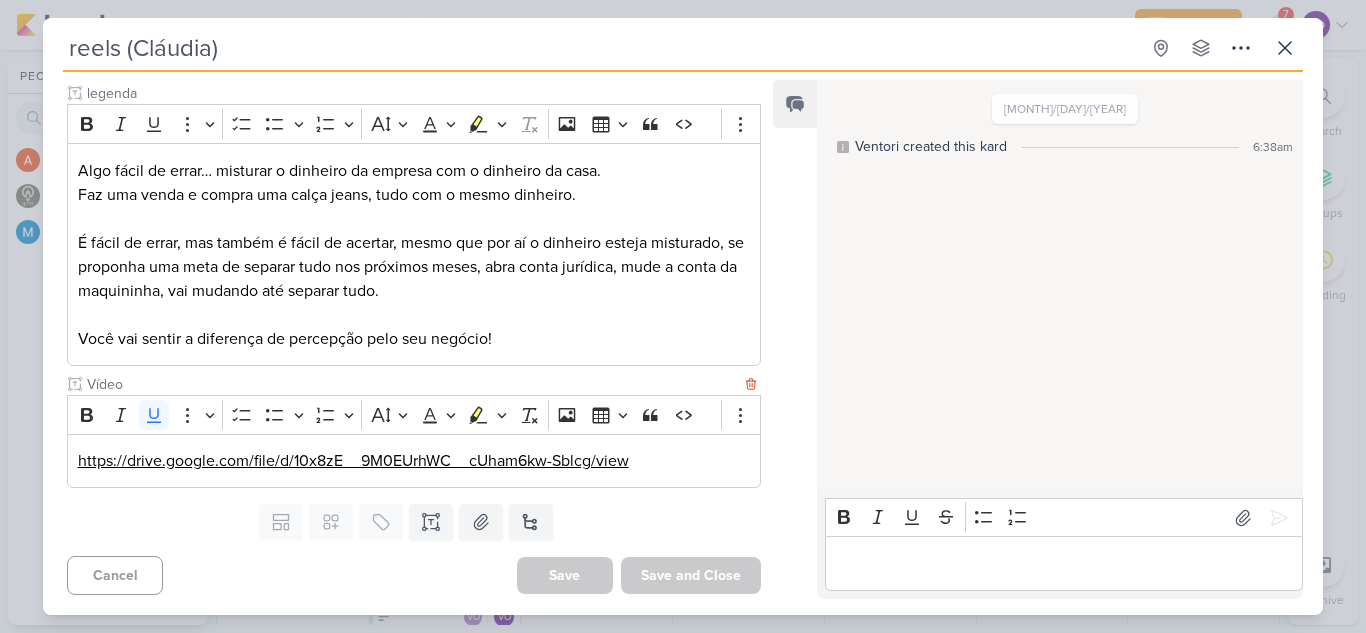 click on "https://drive.google.com/file/d/10x8zE__9M0EUrhWC__cUham6kw-Sblcg/view" at bounding box center [414, 461] 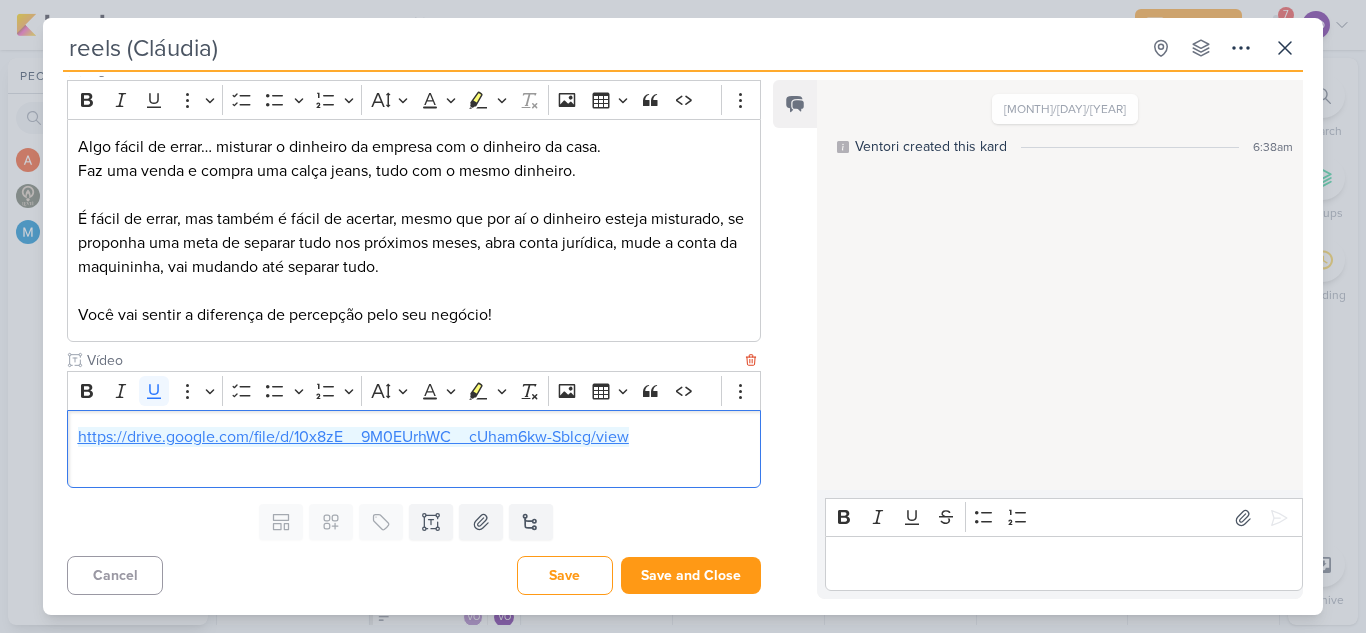 click on "https://drive.google.com/file/d/10x8zE__9M0EUrhWC__cUham6kw-Sblcg/view" at bounding box center [353, 437] 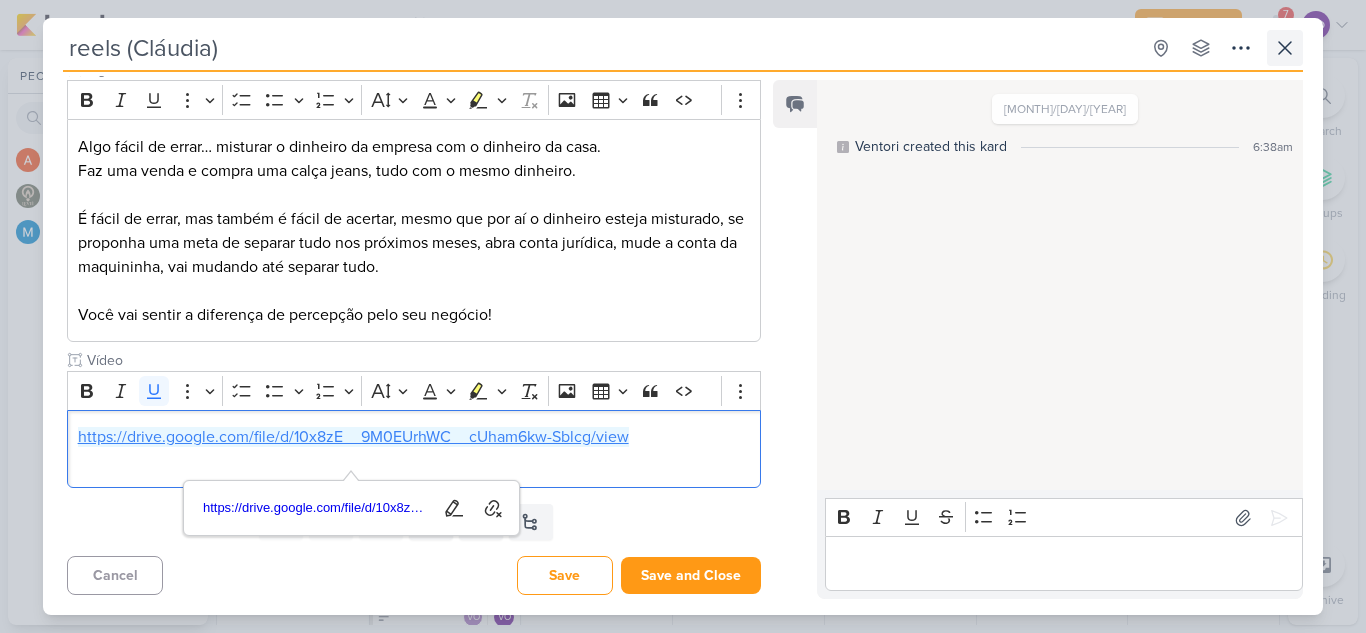 drag, startPoint x: 1296, startPoint y: 66, endPoint x: 1289, endPoint y: 53, distance: 14.764823 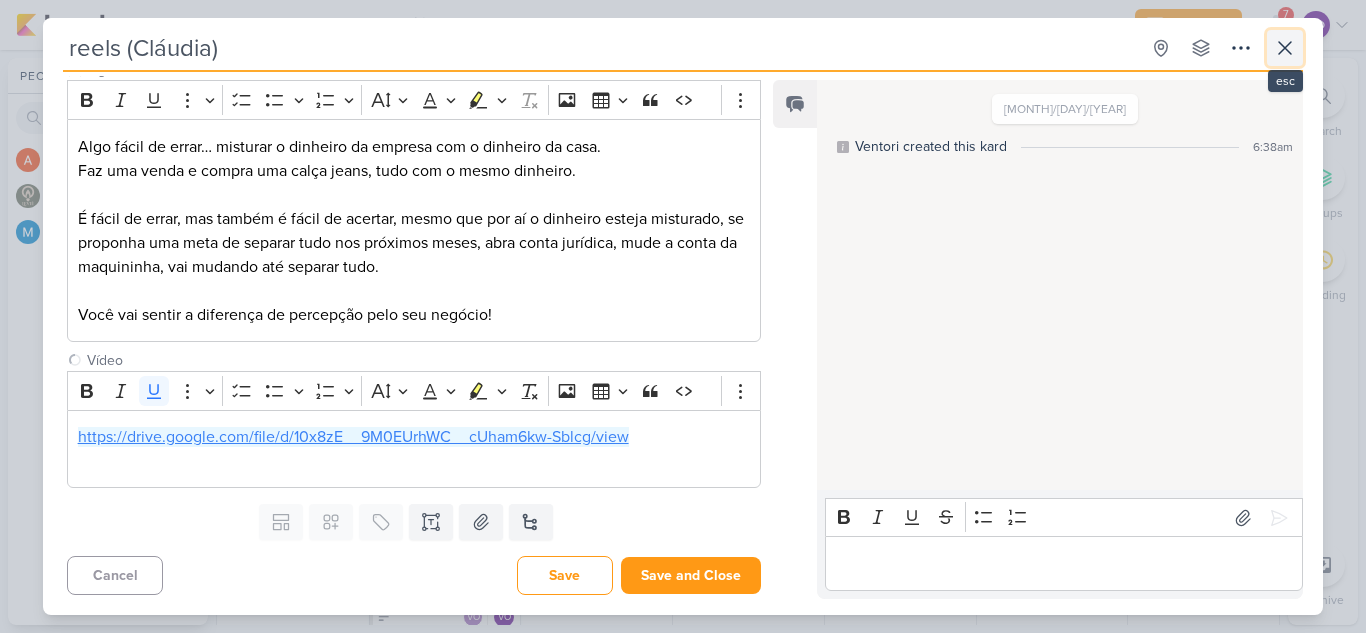 click 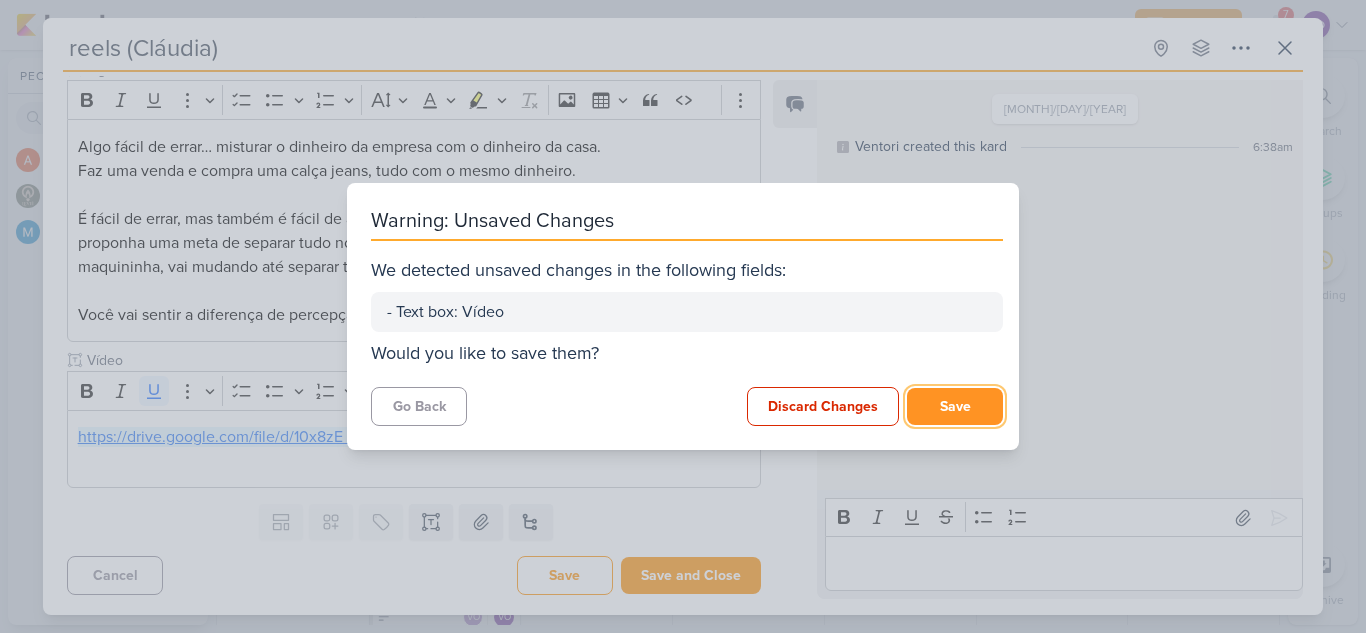 click on "Save" at bounding box center [955, 406] 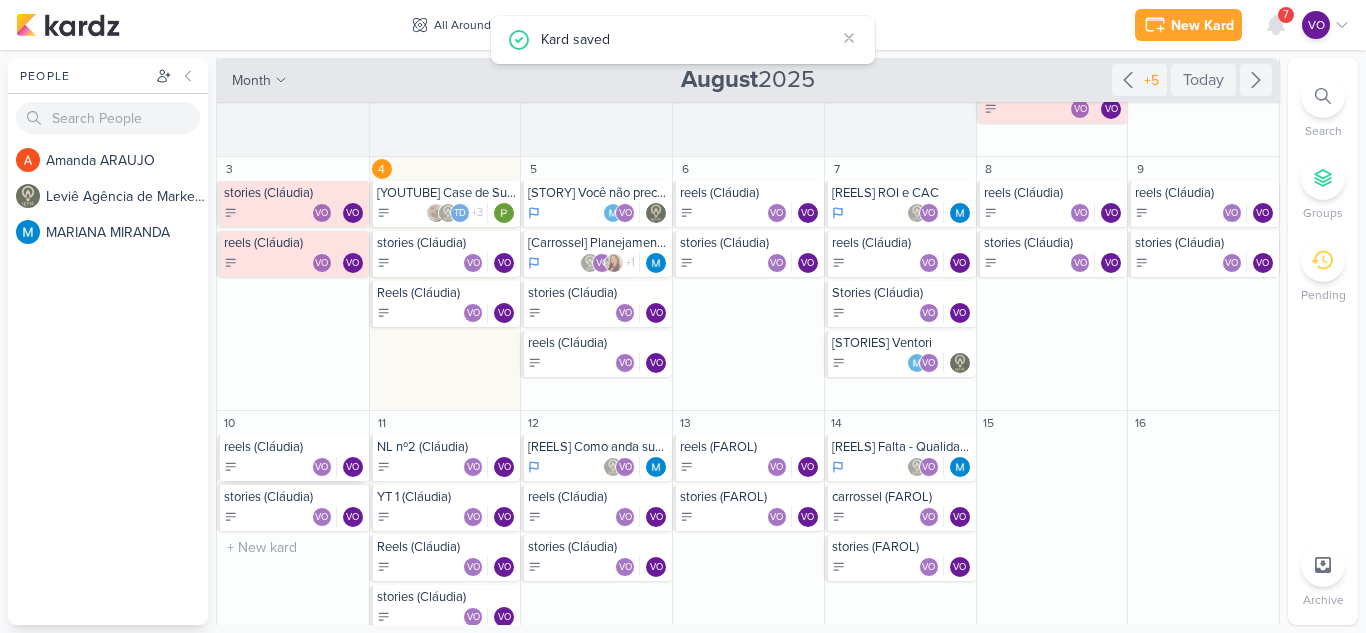 click on "reels (Cláudia)" at bounding box center (294, 447) 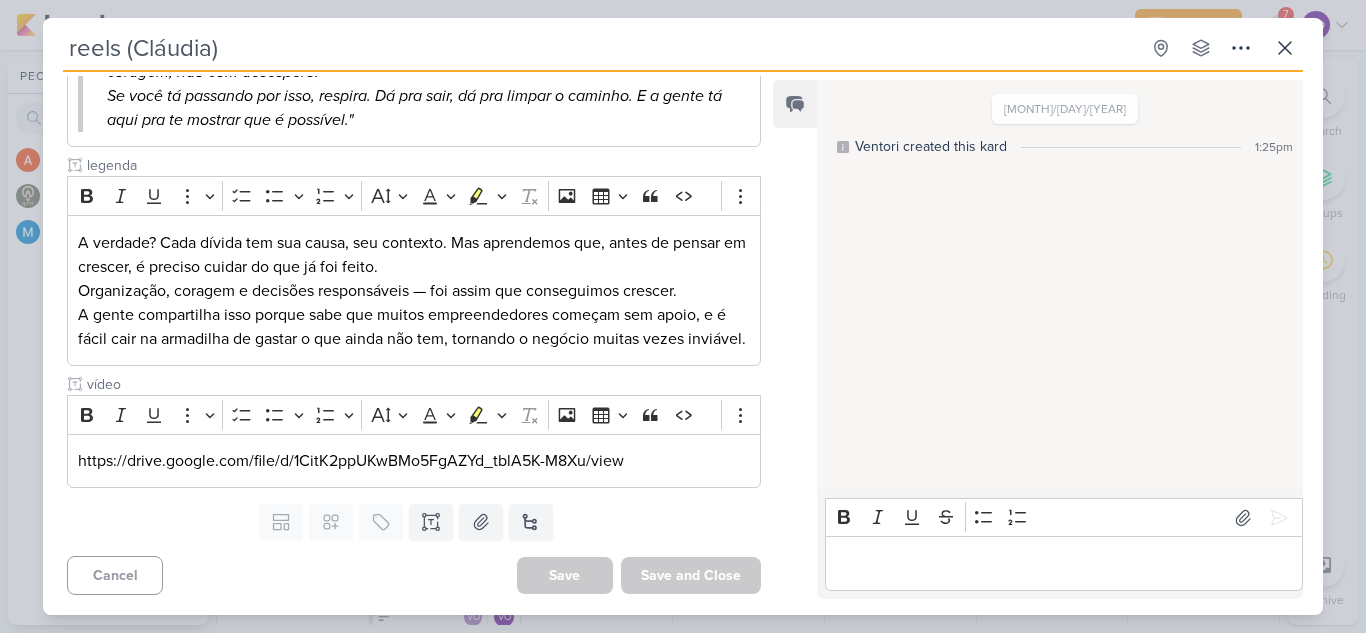 scroll, scrollTop: 806, scrollLeft: 0, axis: vertical 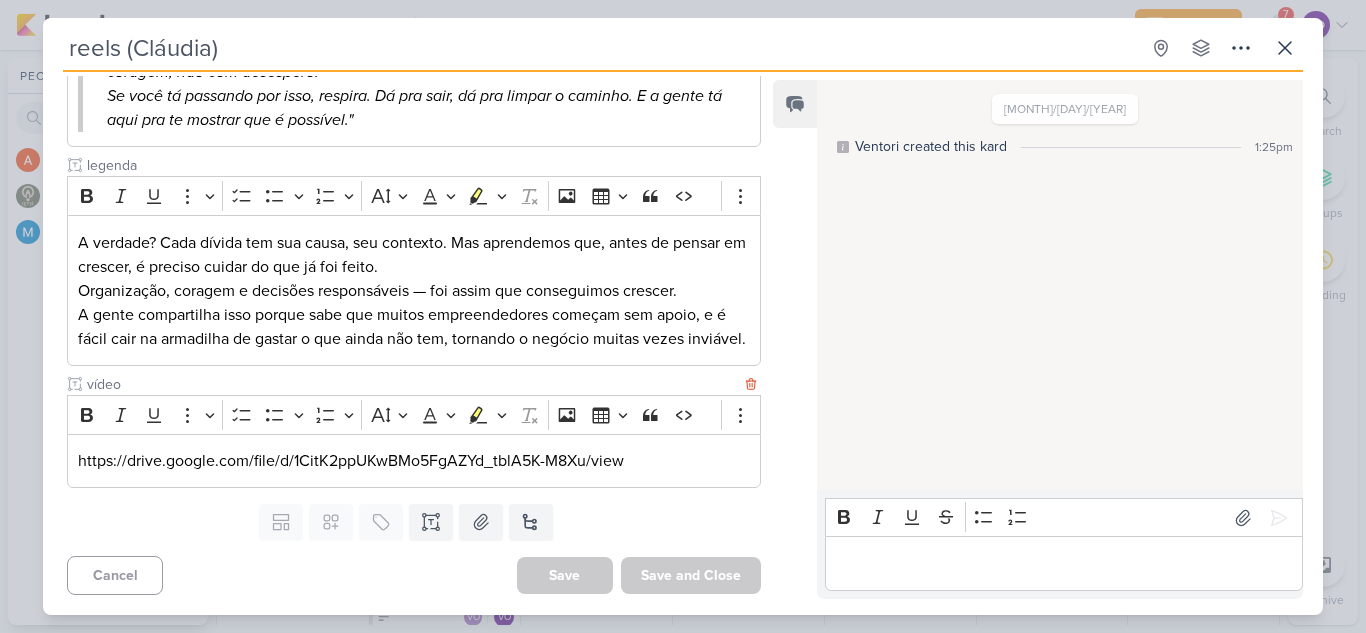 click on "https://drive.google.com/file/d/1CitK2ppUKwBMo5FgAZYd_tblA5K-M8Xu/view" at bounding box center [414, 461] 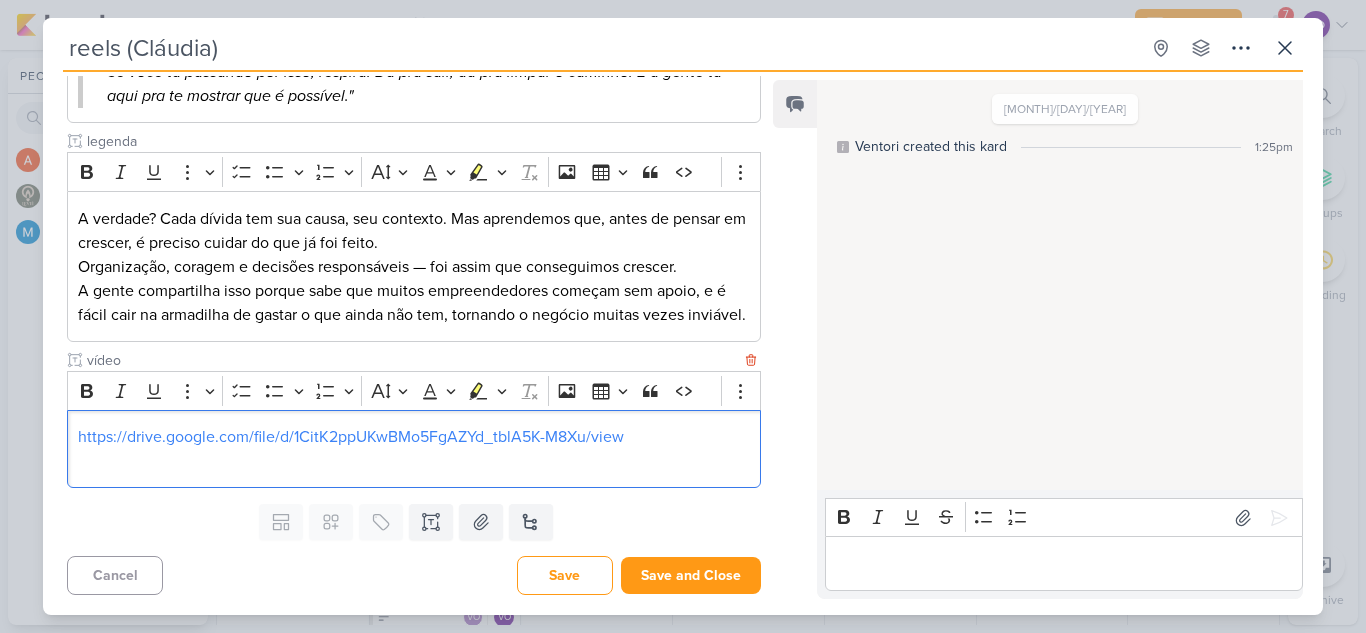 scroll, scrollTop: 830, scrollLeft: 0, axis: vertical 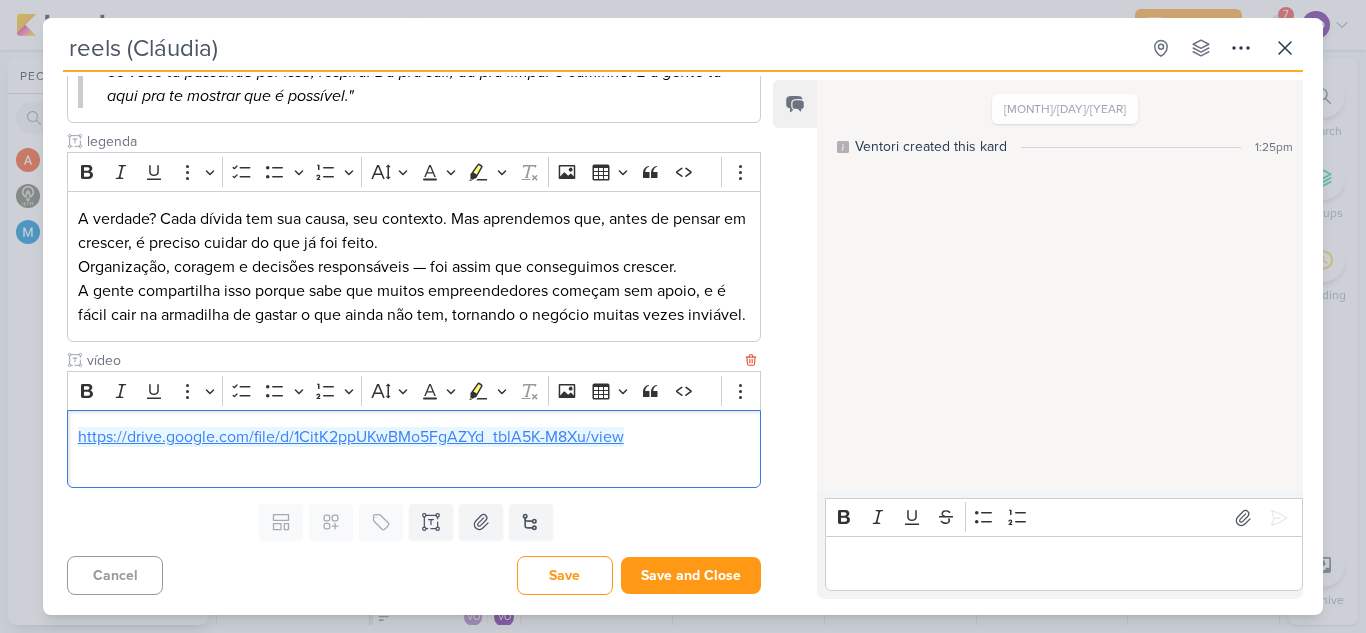 click on "https://drive.google.com/file/d/1CitK2ppUKwBMo5FgAZYd_tblA5K-M8Xu/view" at bounding box center [351, 437] 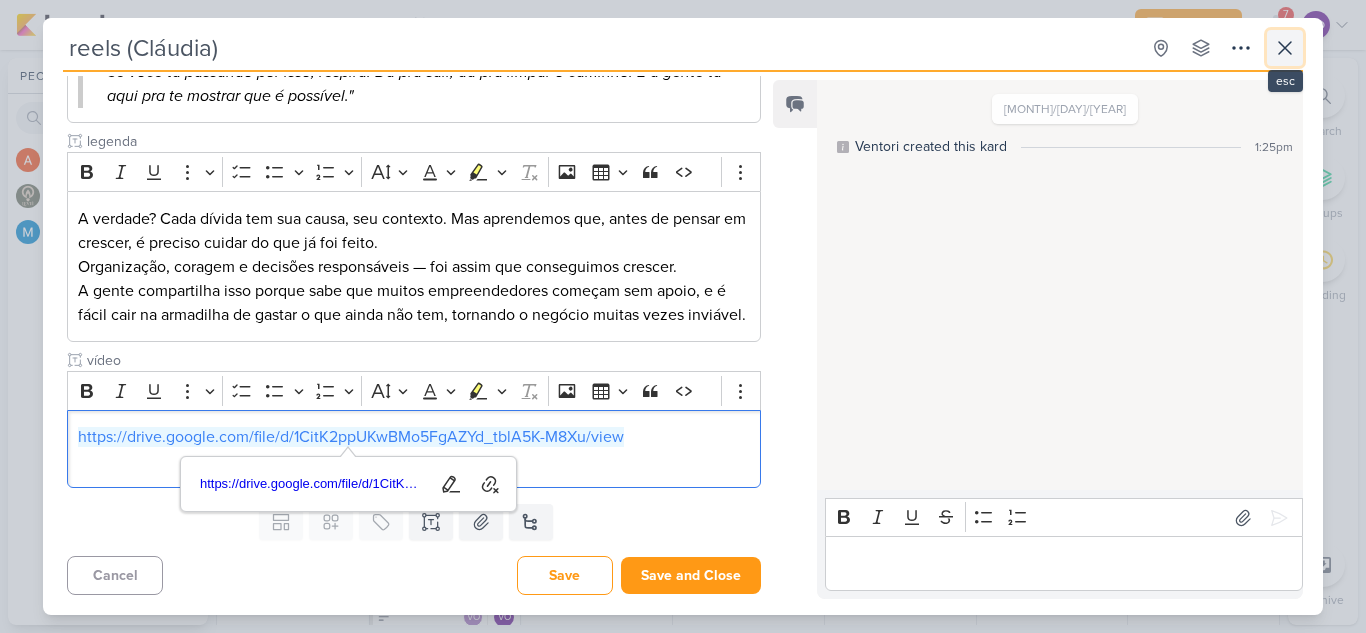 click 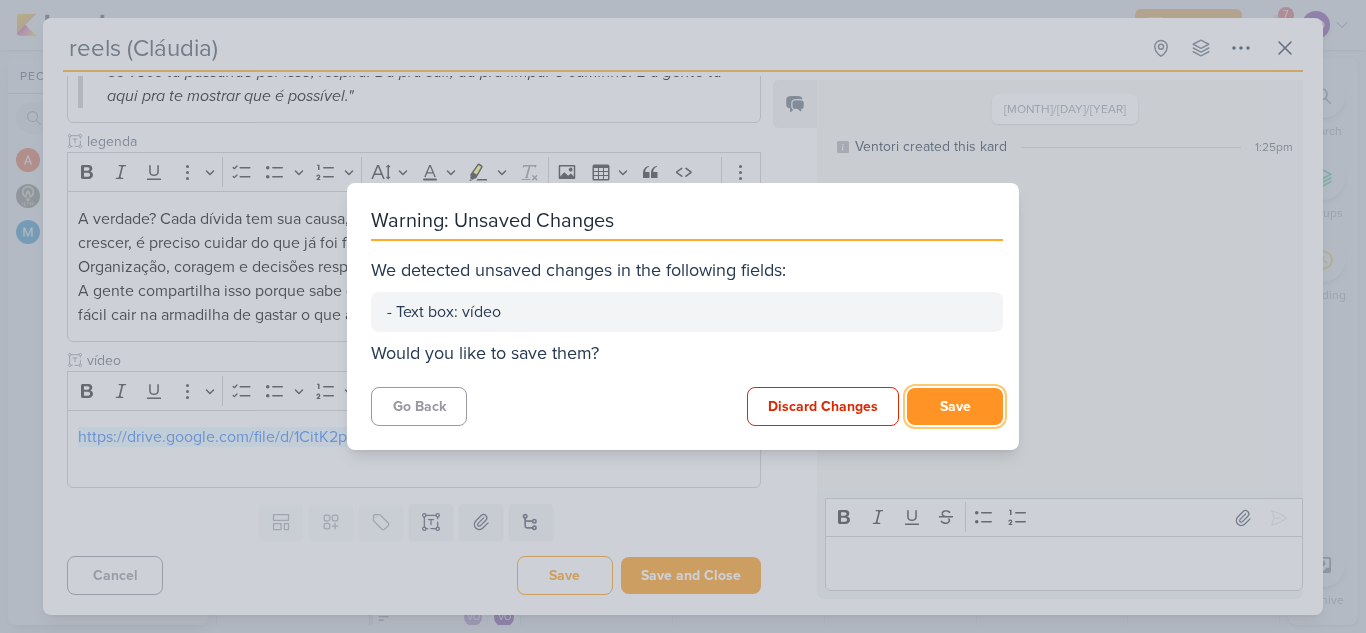 click on "Save" at bounding box center [955, 406] 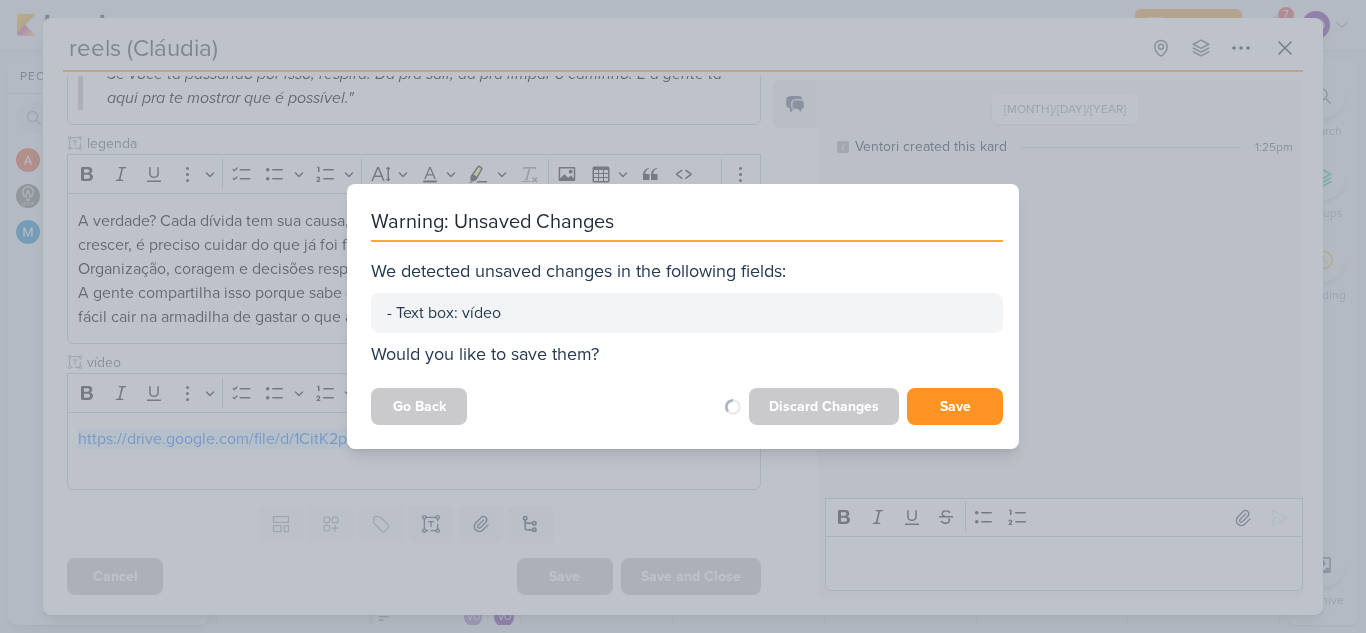 scroll, scrollTop: 828, scrollLeft: 0, axis: vertical 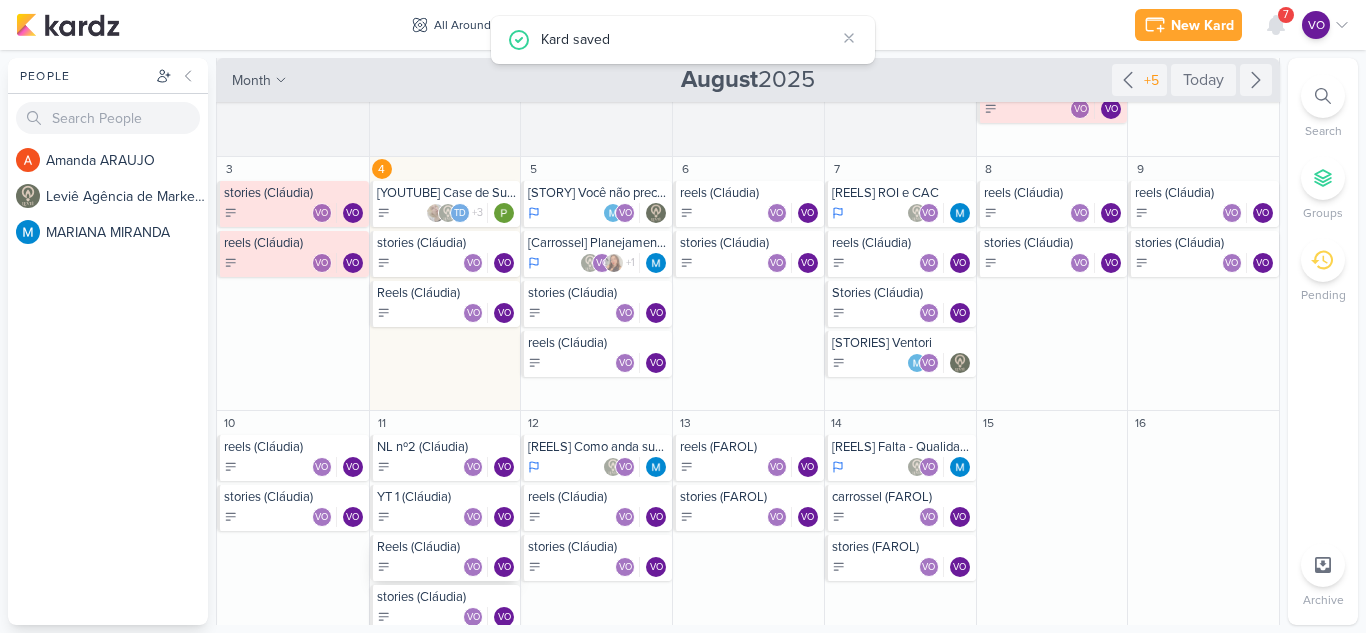 click on "Reels (Cláudia)" at bounding box center (447, 547) 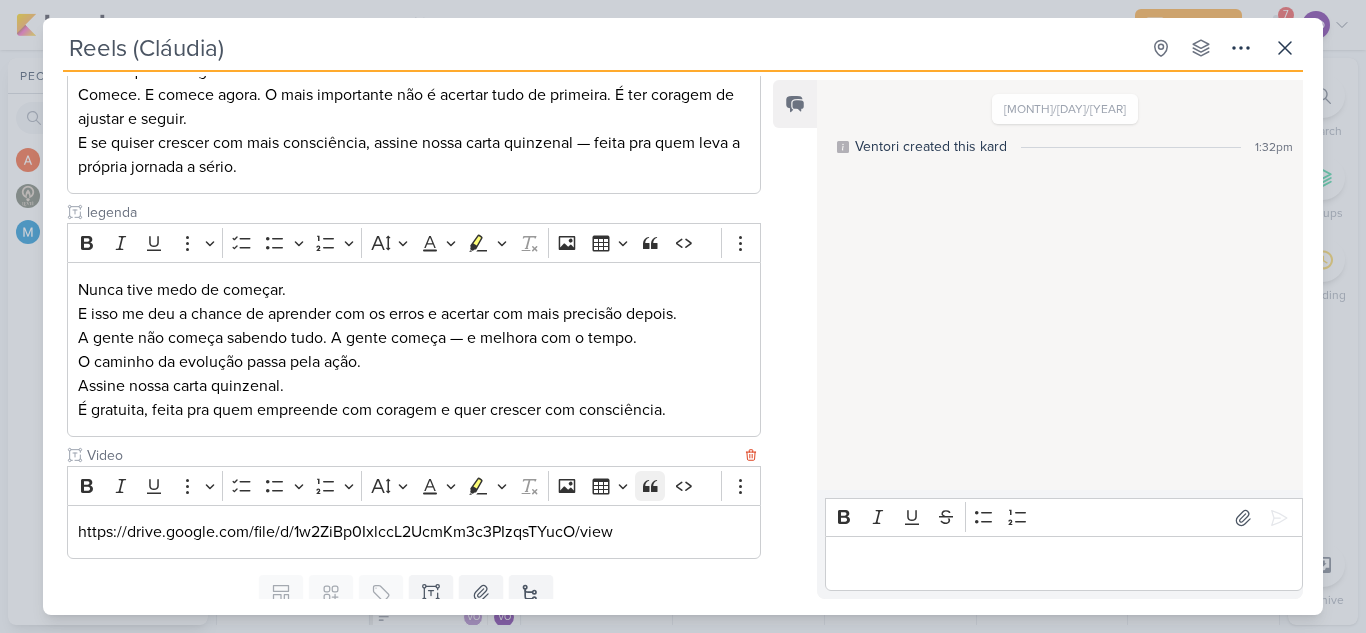 scroll, scrollTop: 466, scrollLeft: 0, axis: vertical 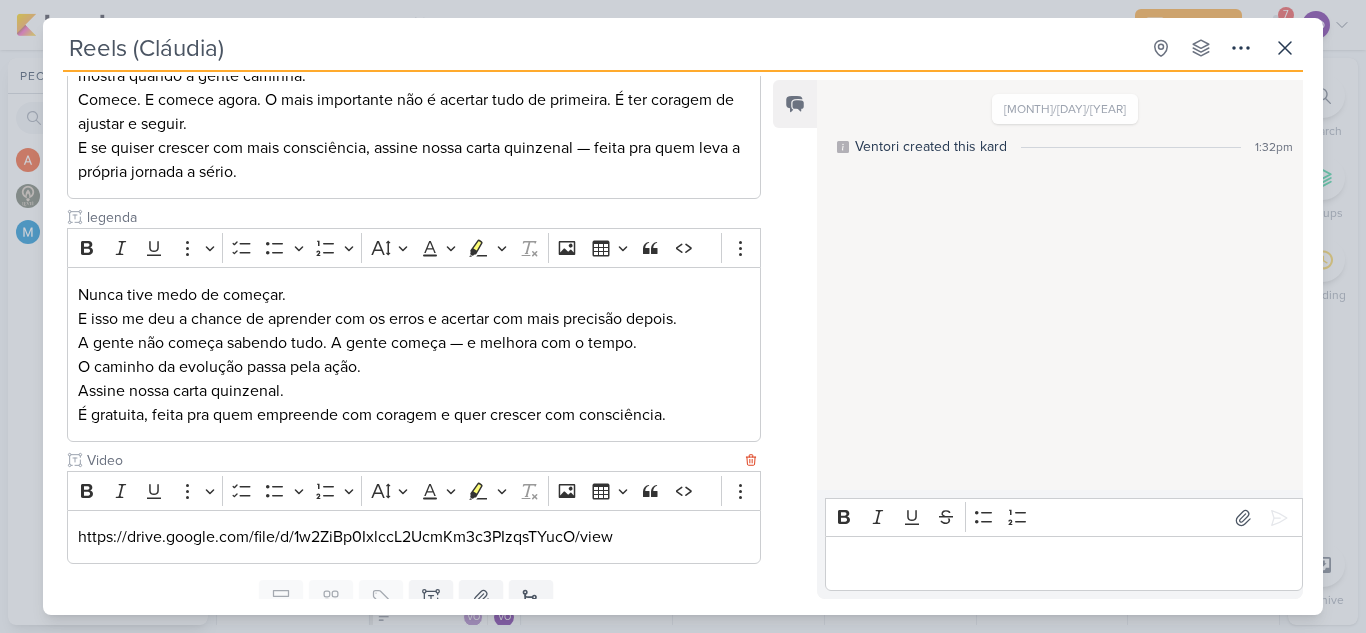 click on "https://drive.google.com/file/d/1w2ZiBp0IxlccL2UcmKm3c3PIzqsTYucO/view" at bounding box center (414, 537) 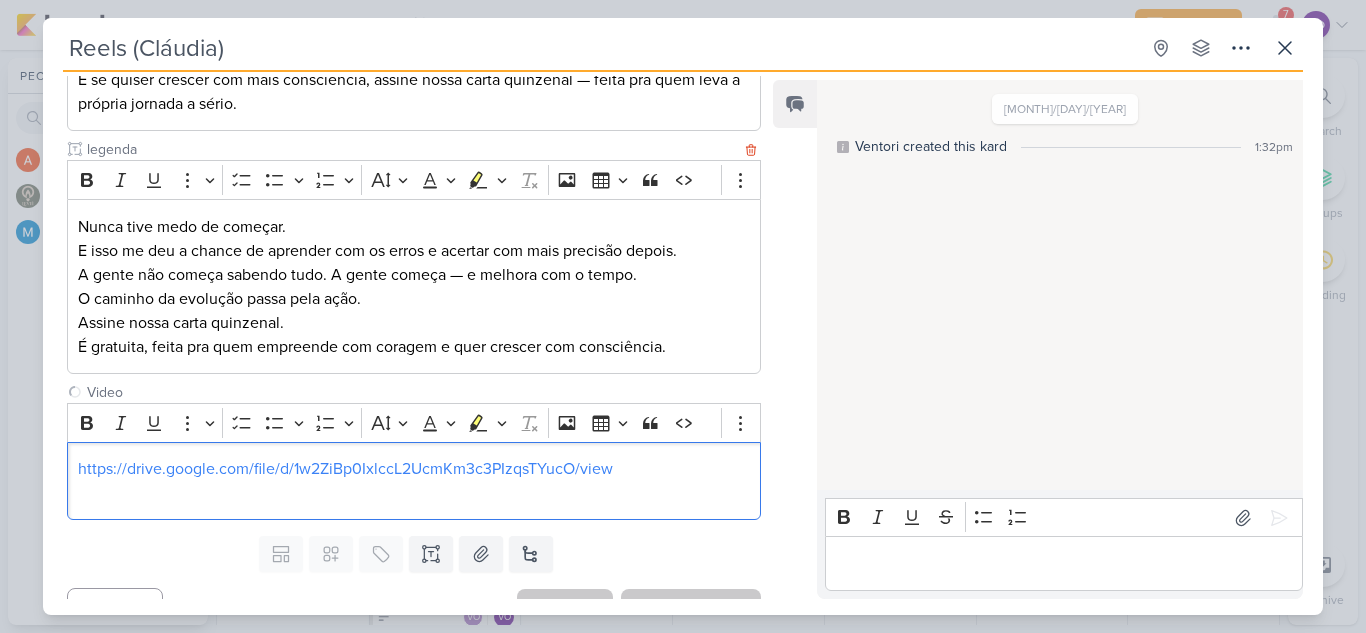 scroll, scrollTop: 590, scrollLeft: 0, axis: vertical 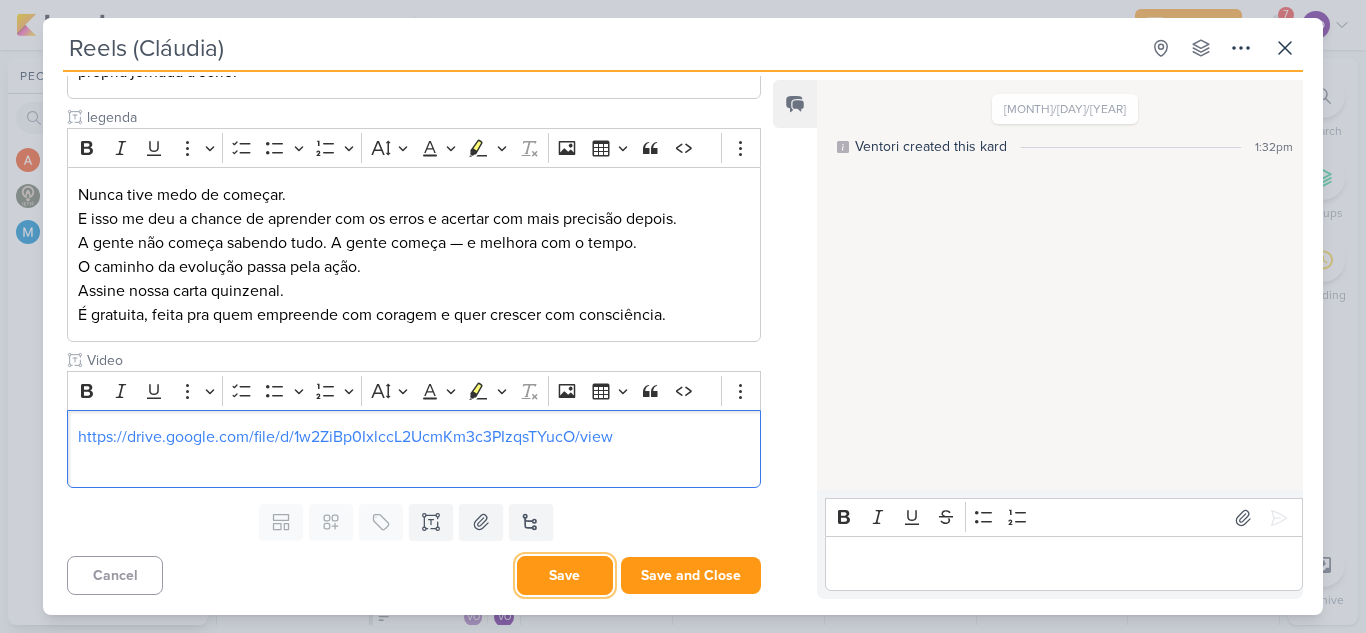 click on "Save" at bounding box center (565, 575) 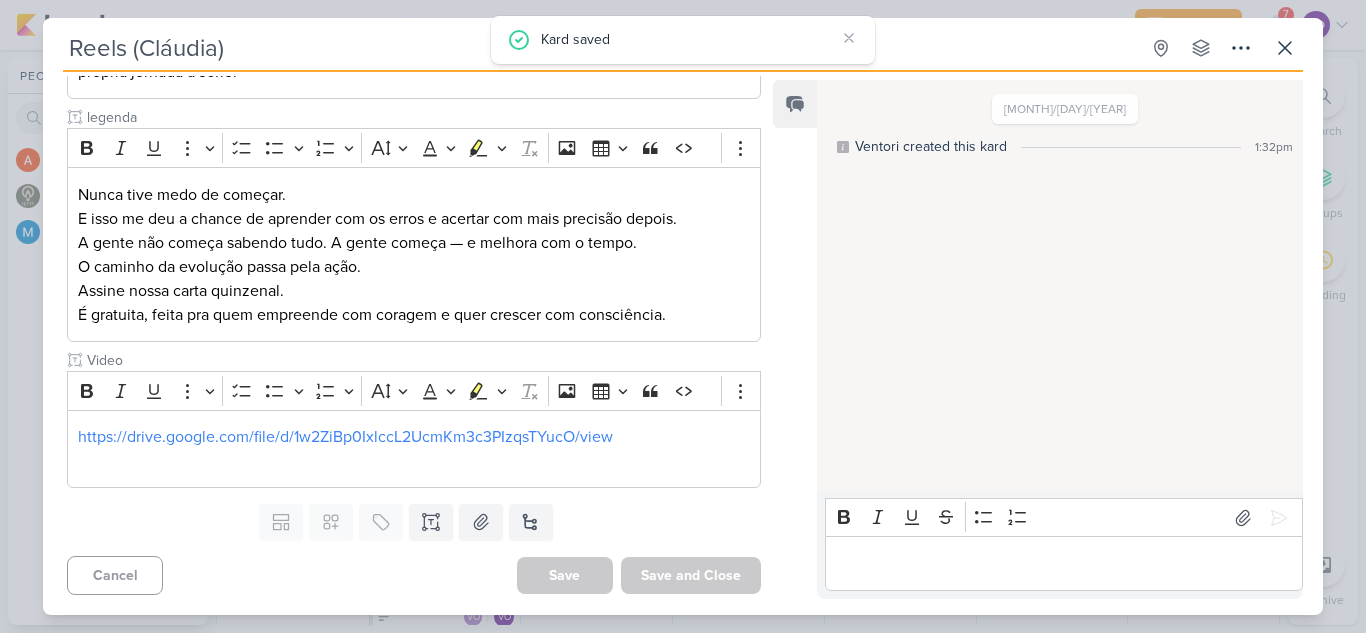scroll, scrollTop: 590, scrollLeft: 0, axis: vertical 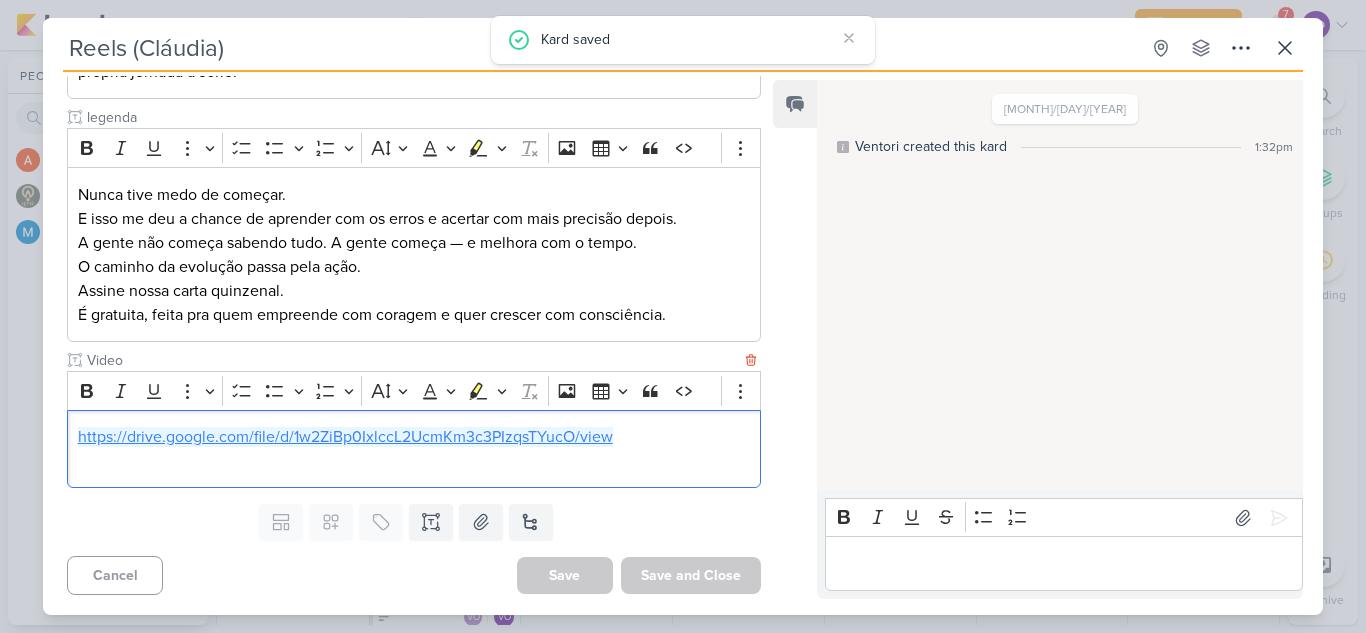 click on "https://drive.google.com/file/d/1w2ZiBp0IxlccL2UcmKm3c3PIzqsTYucO/view" at bounding box center [345, 437] 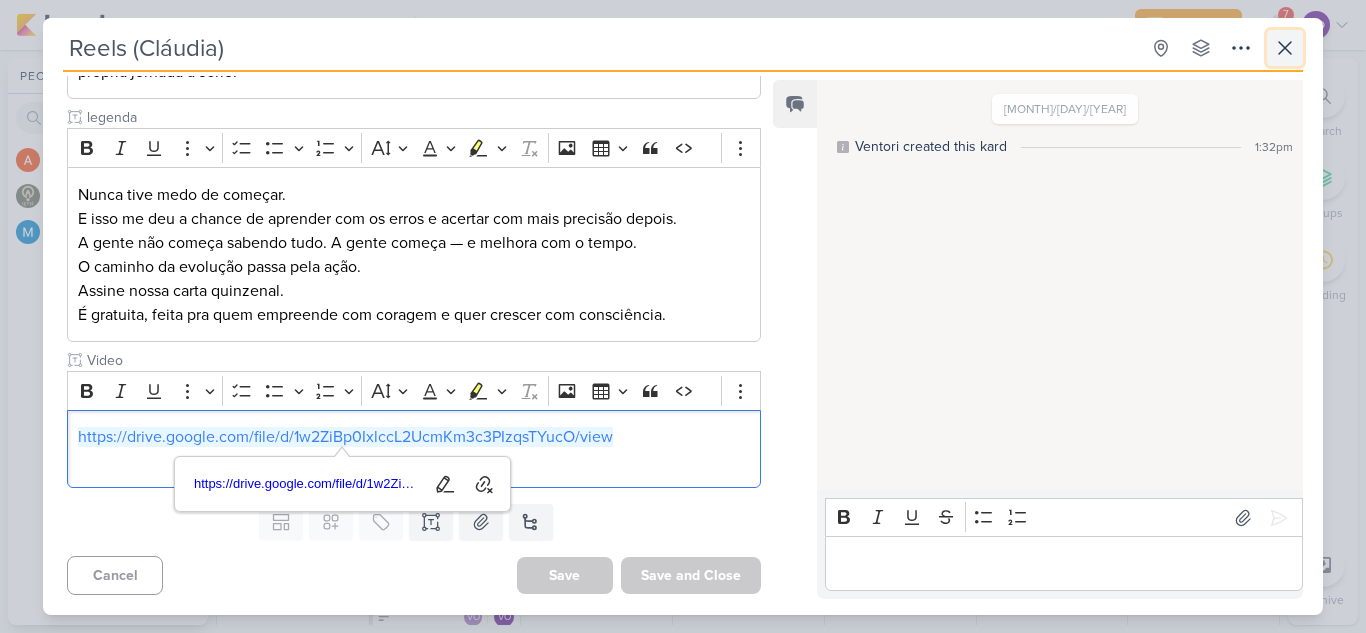 click at bounding box center (1285, 48) 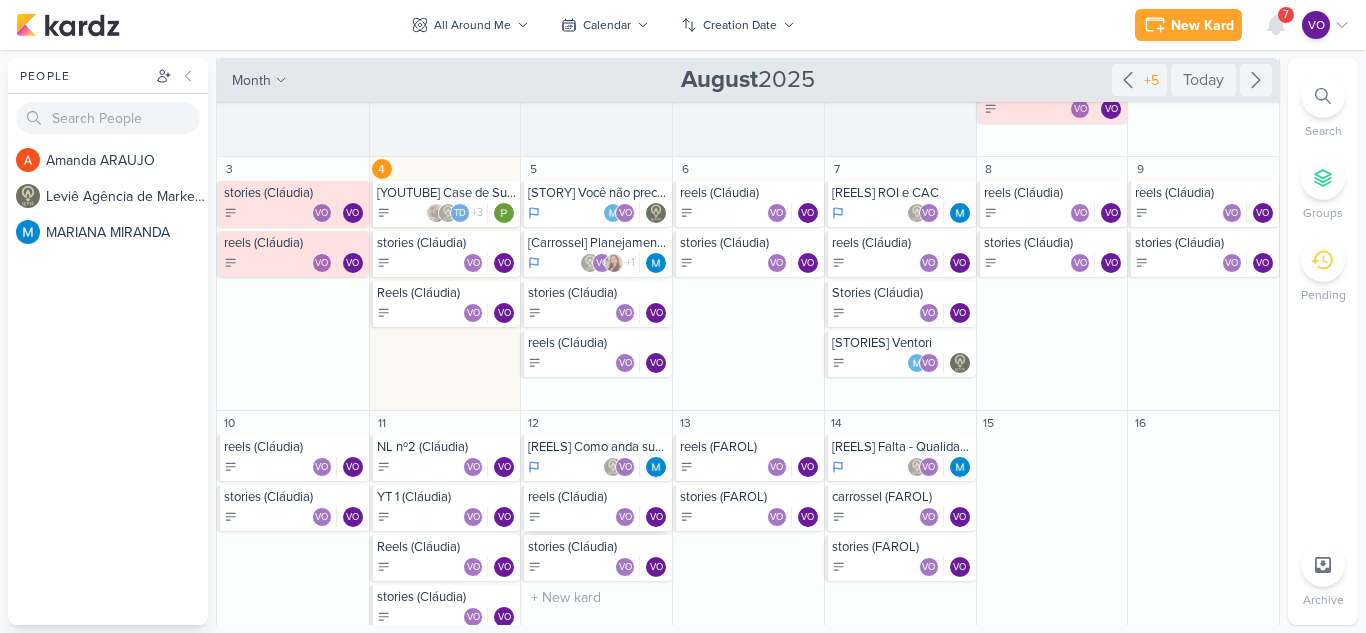 click on "VO
VO" at bounding box center (598, 517) 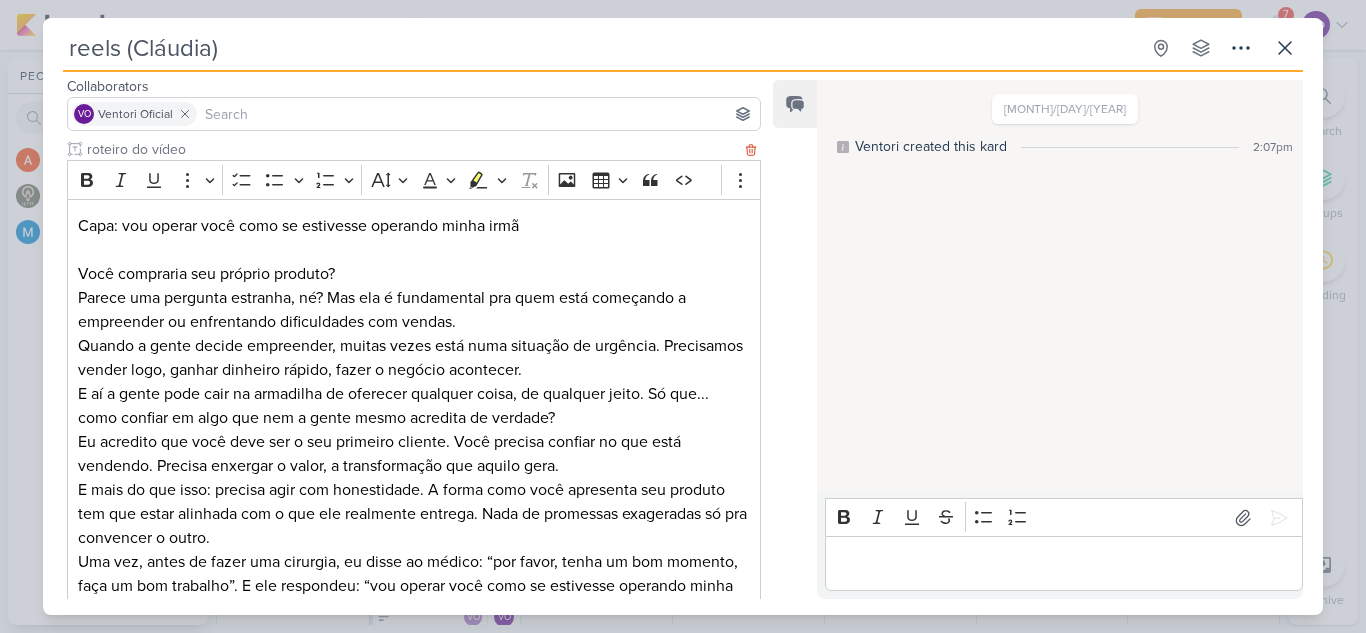 scroll, scrollTop: 100, scrollLeft: 0, axis: vertical 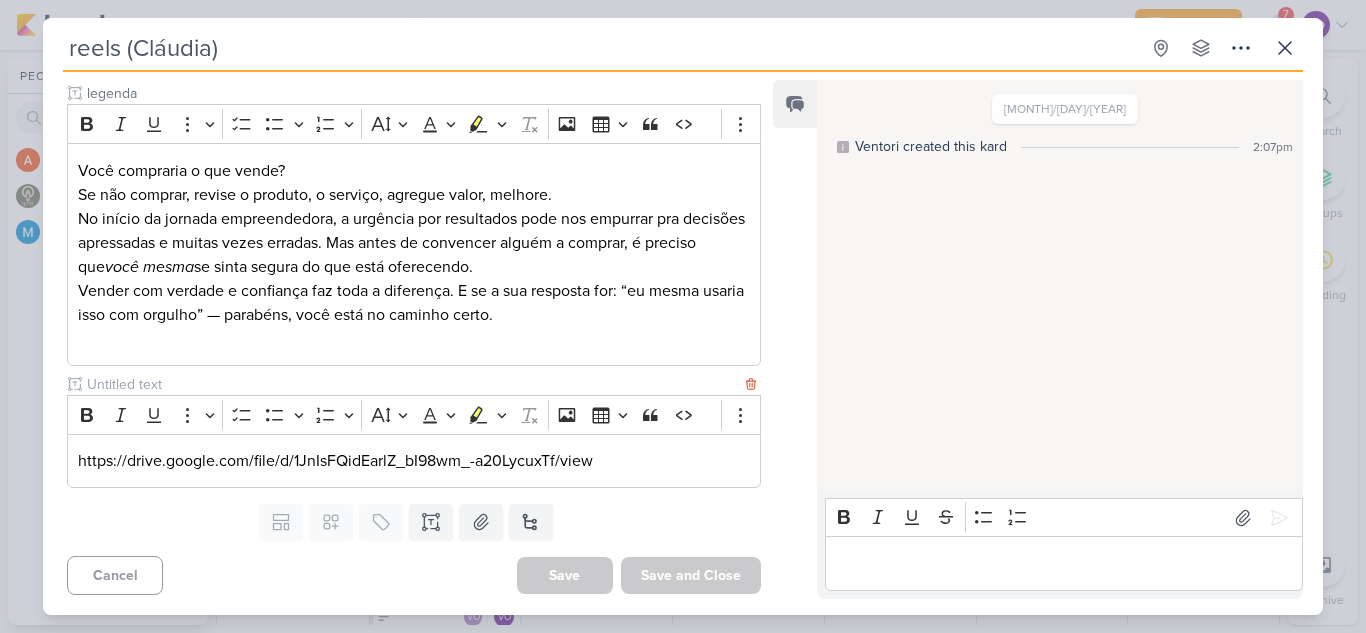 click on "https://drive.google.com/file/d/1JnIsFQidEarlZ_bI98wm_-a20LycuxTf/view" at bounding box center (414, 461) 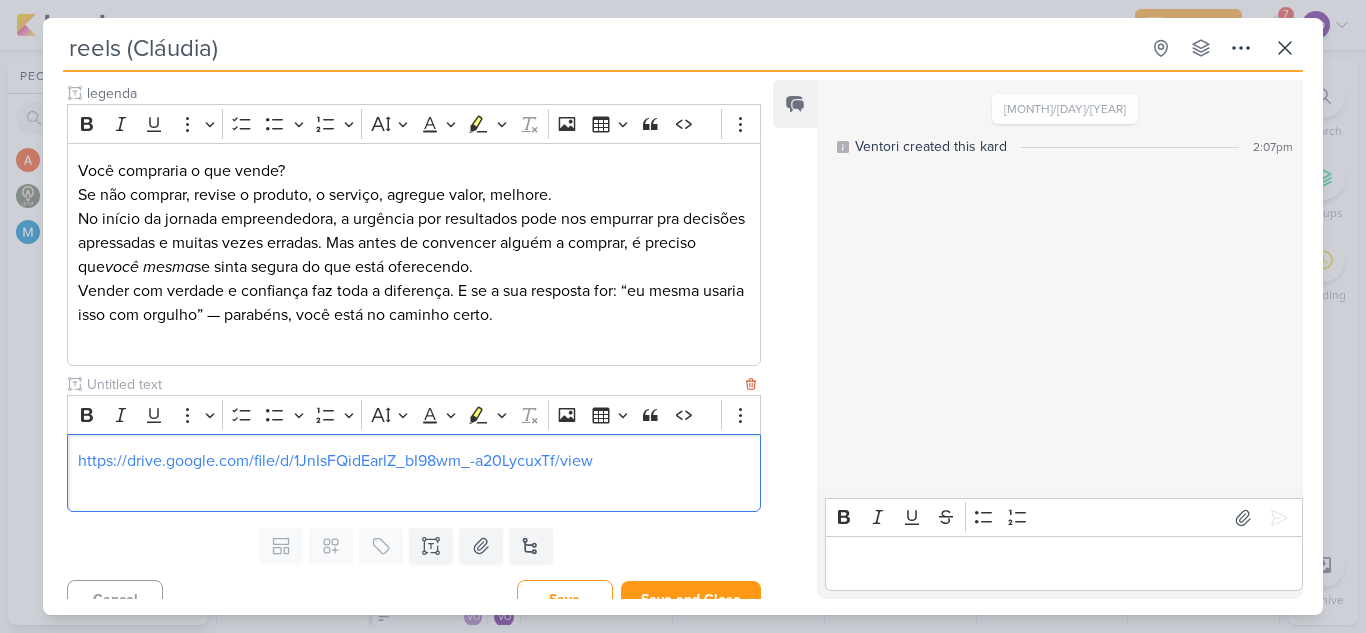 scroll, scrollTop: 806, scrollLeft: 0, axis: vertical 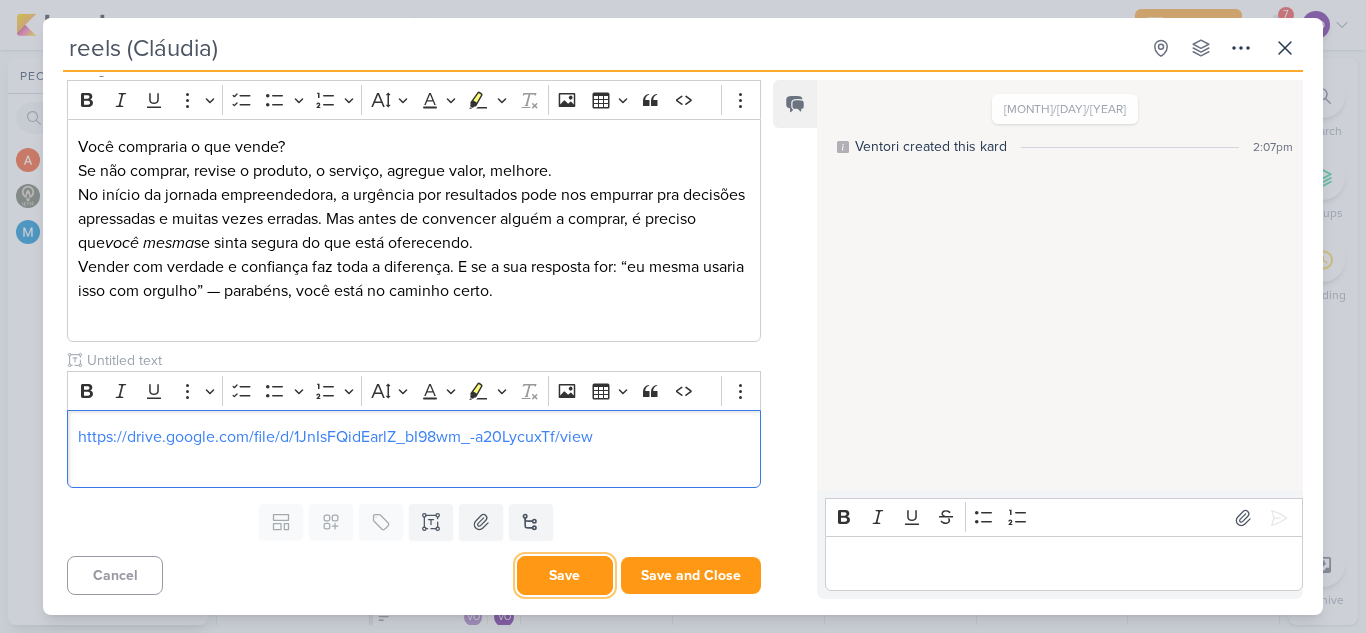 click on "Save" at bounding box center [565, 575] 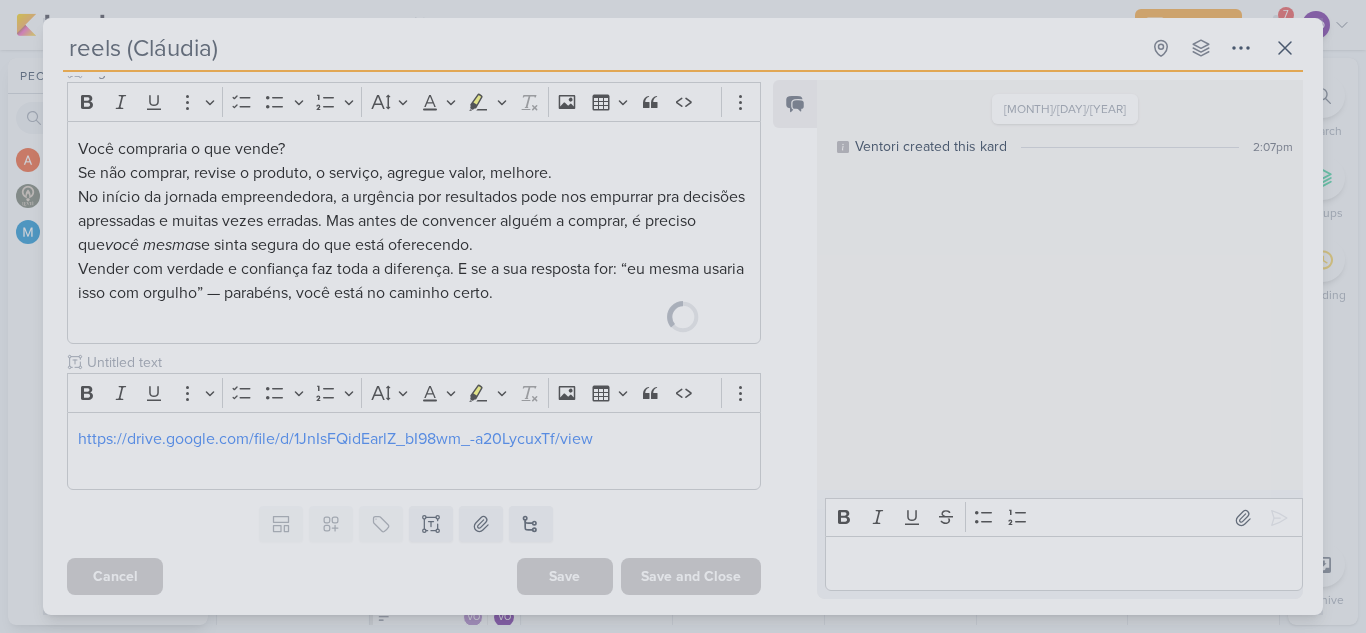 scroll, scrollTop: 806, scrollLeft: 0, axis: vertical 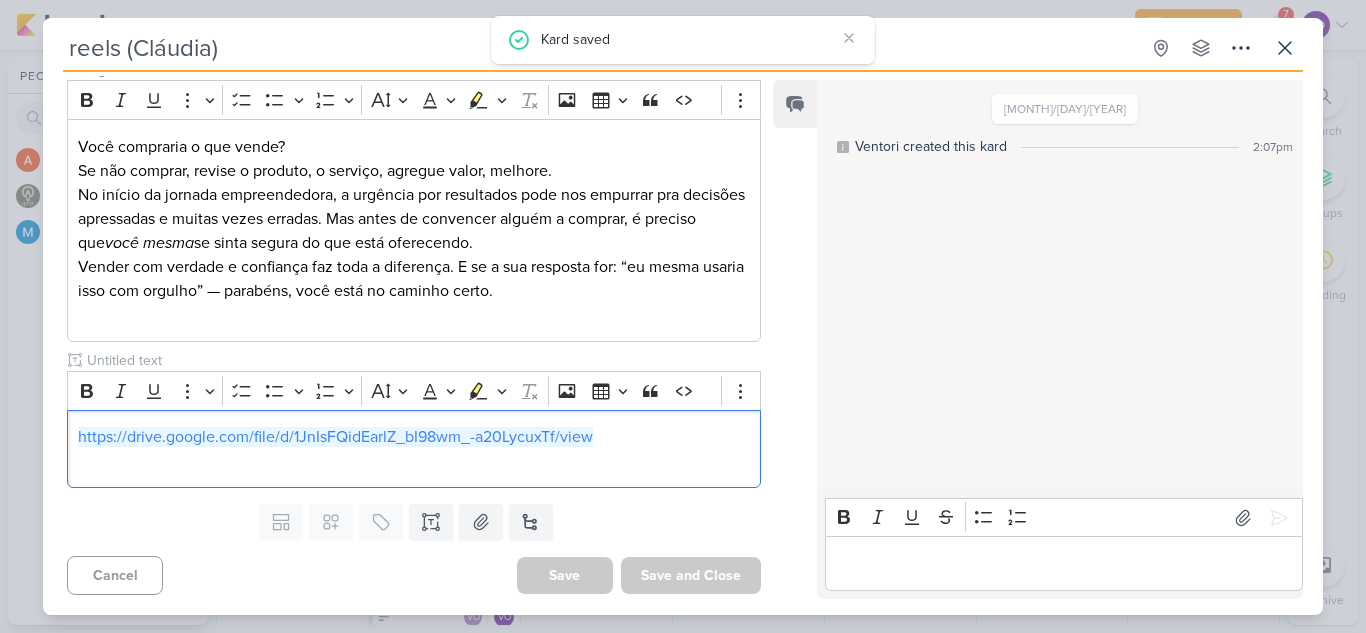 click on "https://drive.google.com/file/d/1JnIsFQidEarlZ_bI98wm_-a20LycuxTf/view" at bounding box center [335, 437] 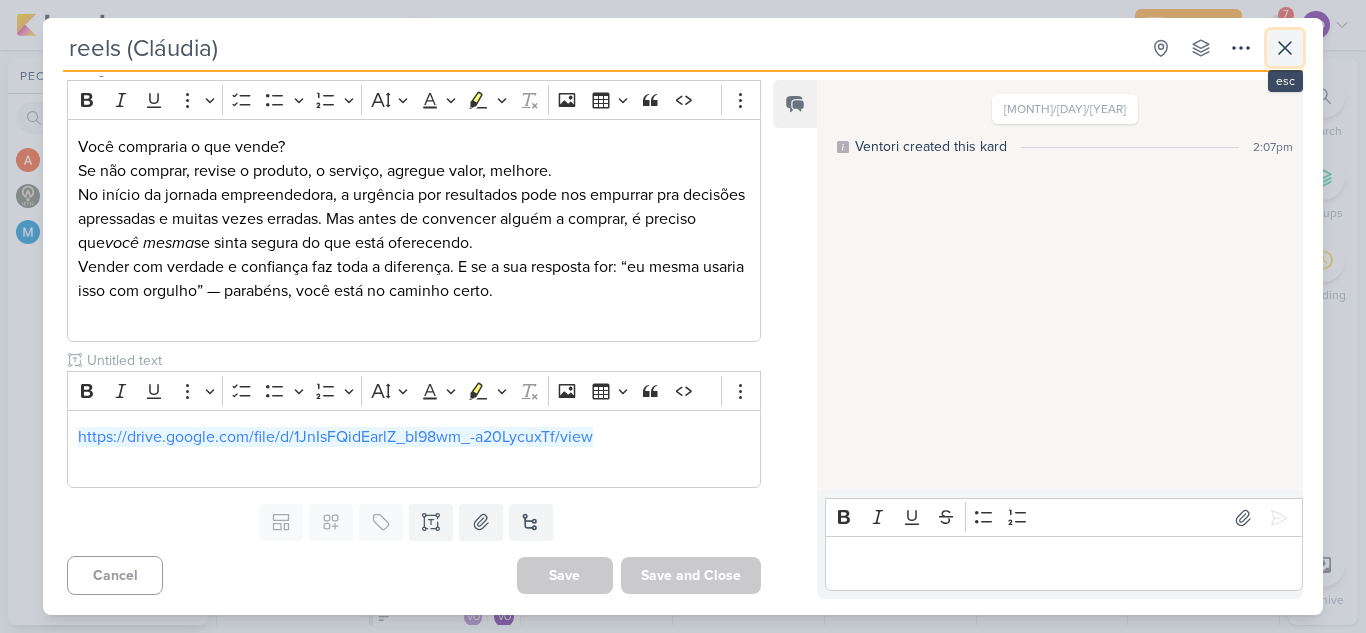 click 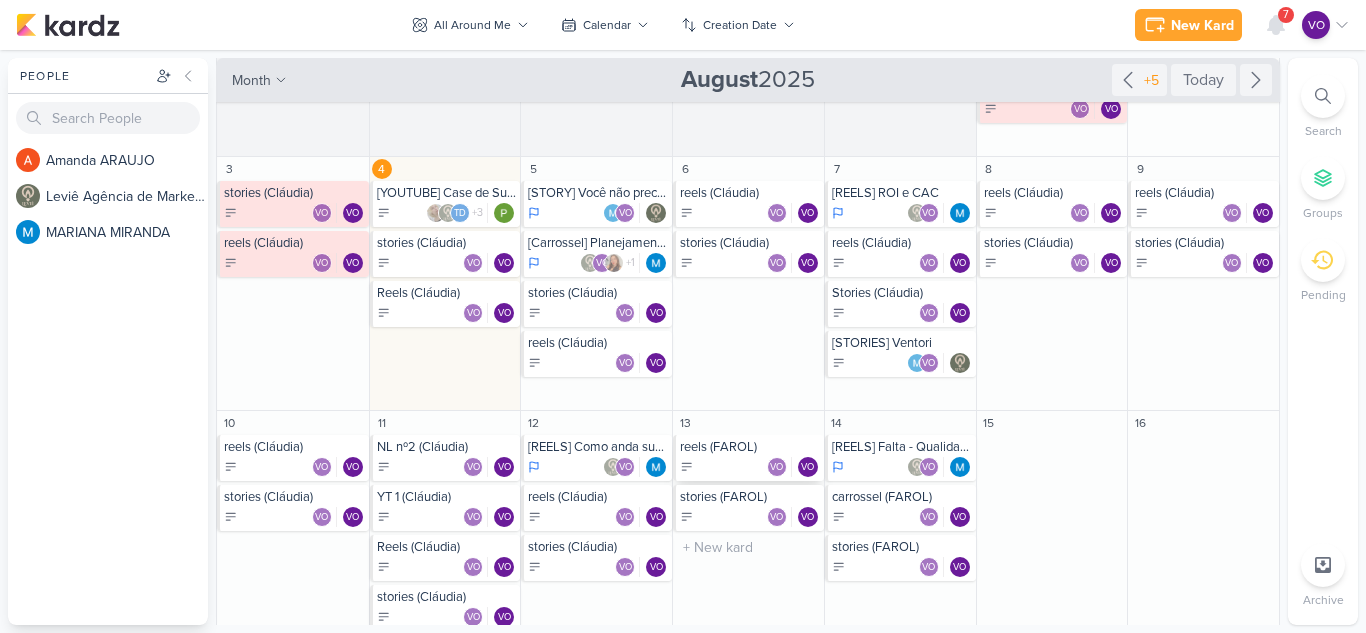 click on "VO
VO" at bounding box center [750, 467] 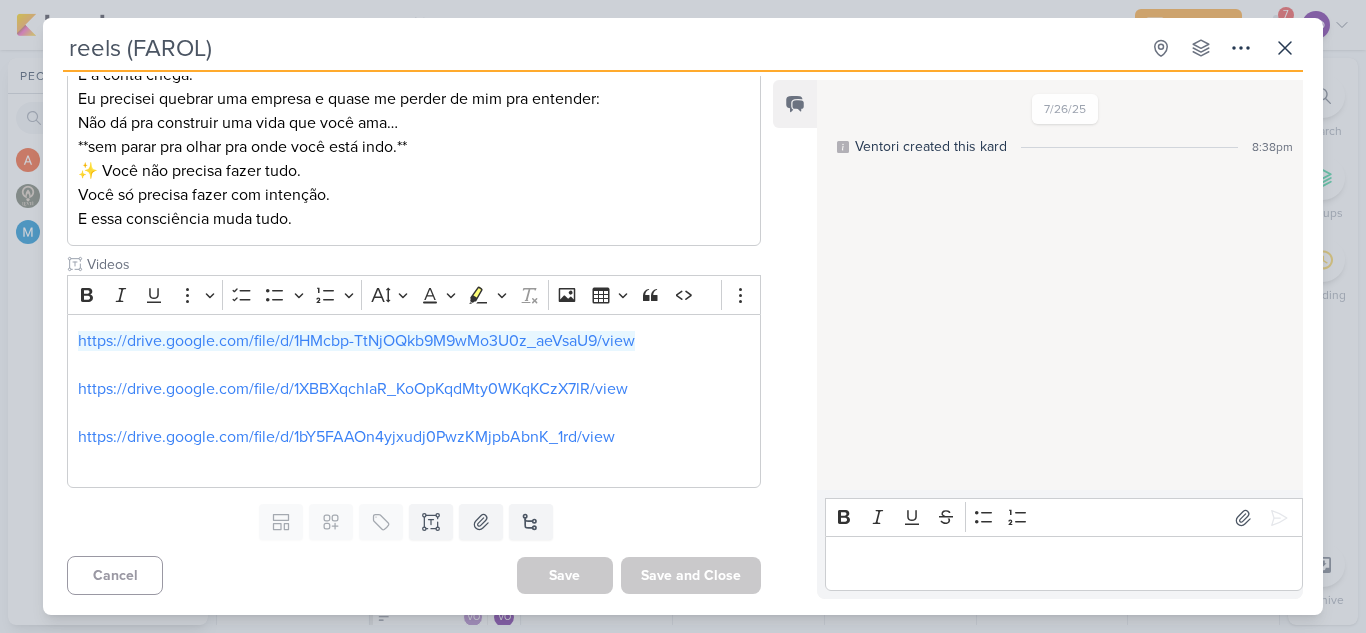 scroll, scrollTop: 1118, scrollLeft: 0, axis: vertical 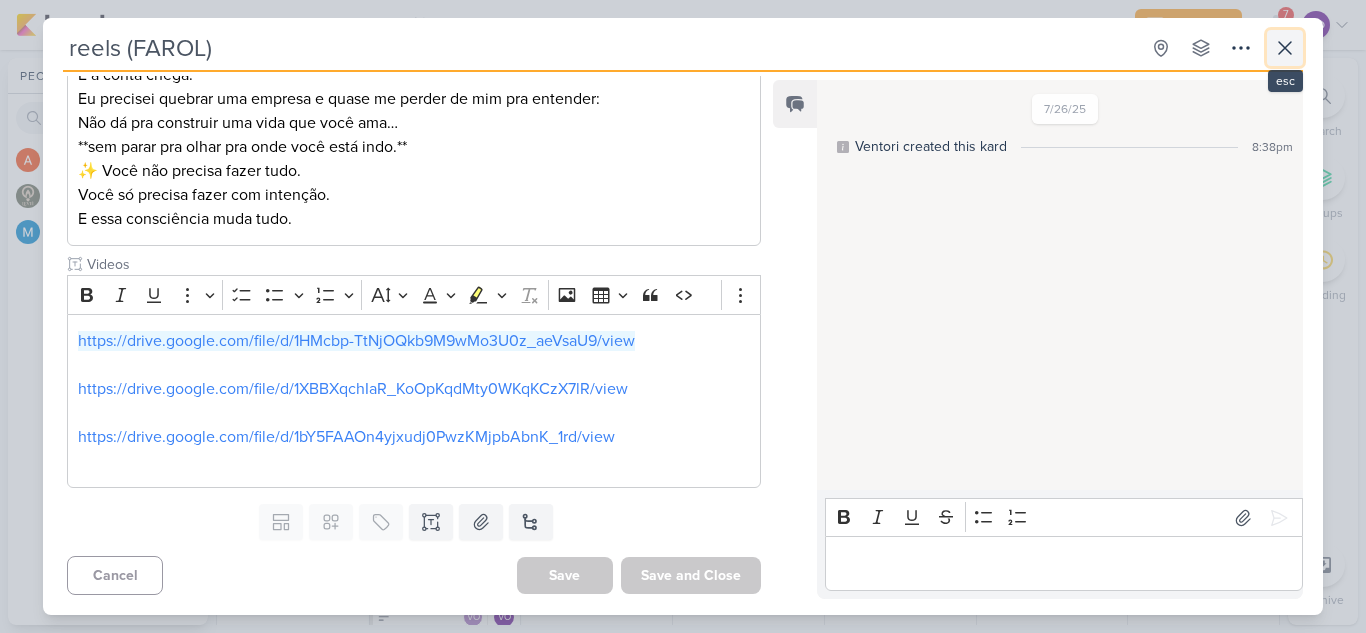click 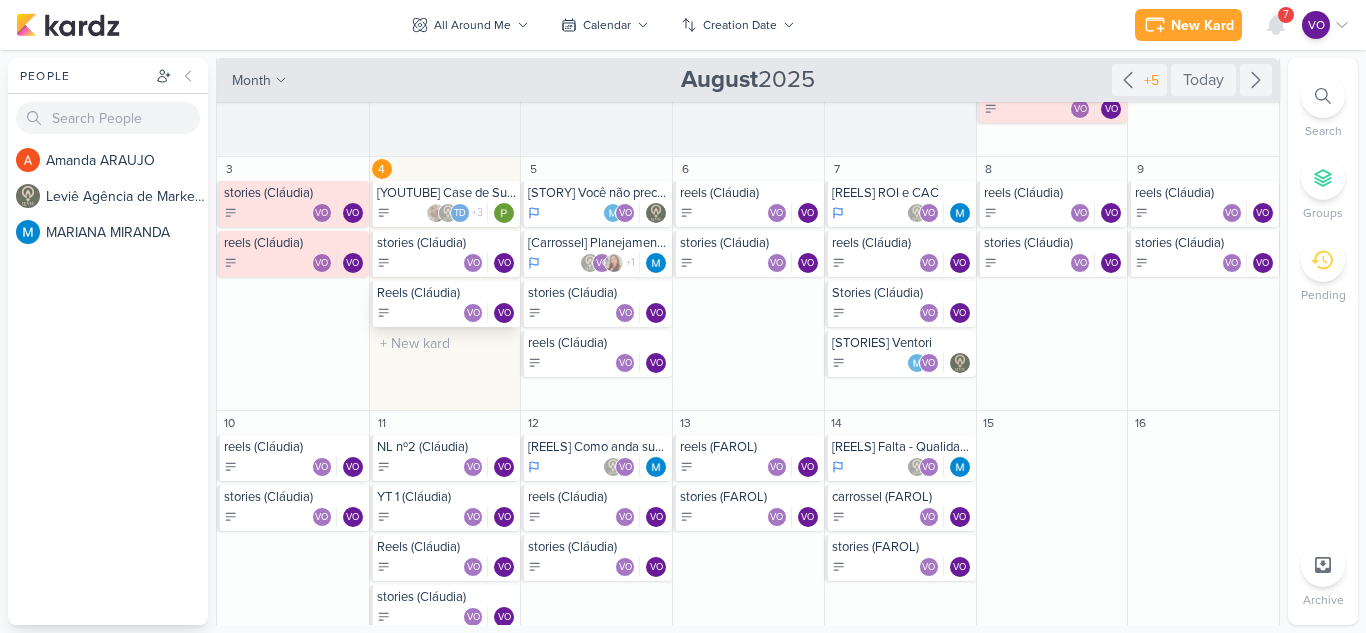 click on "VO
VO" at bounding box center [447, 313] 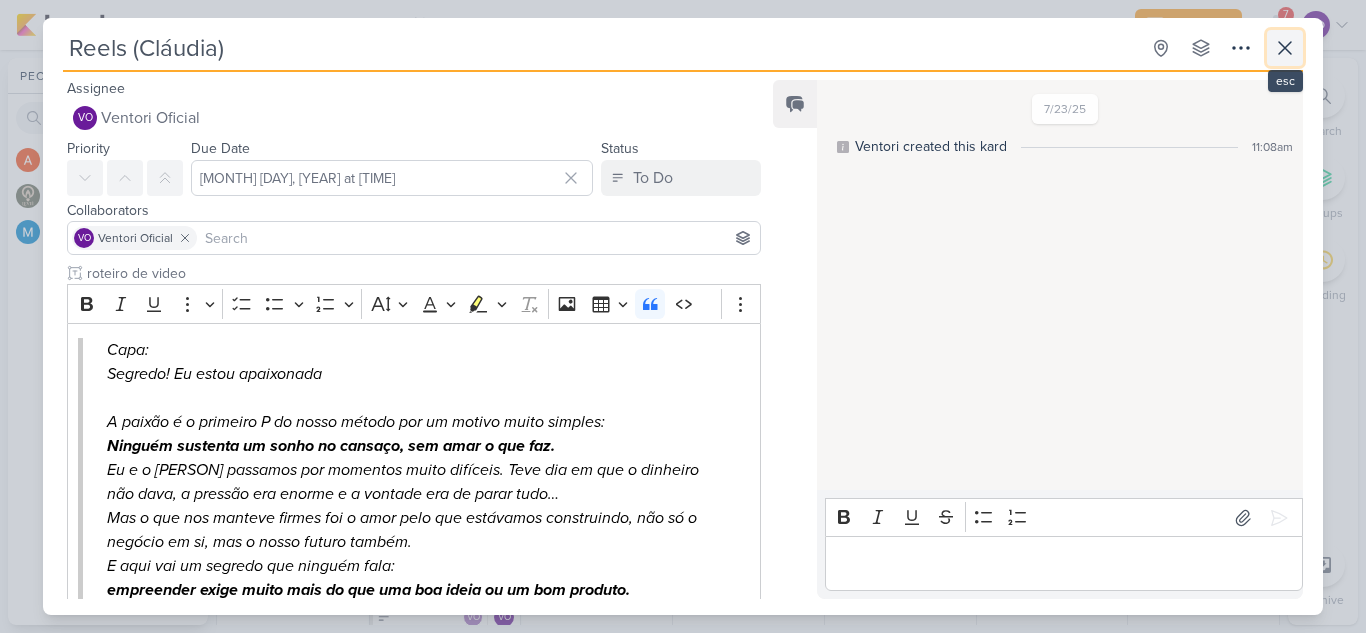 click 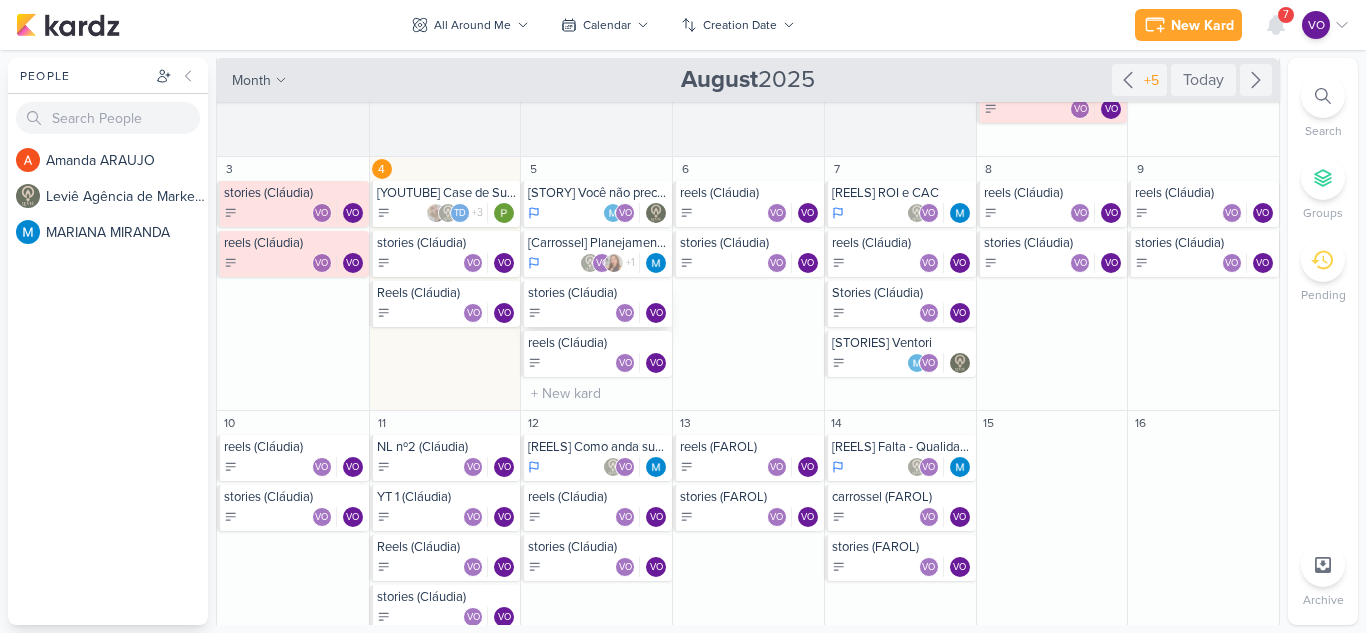 click on "stories (Cláudia)" at bounding box center [598, 293] 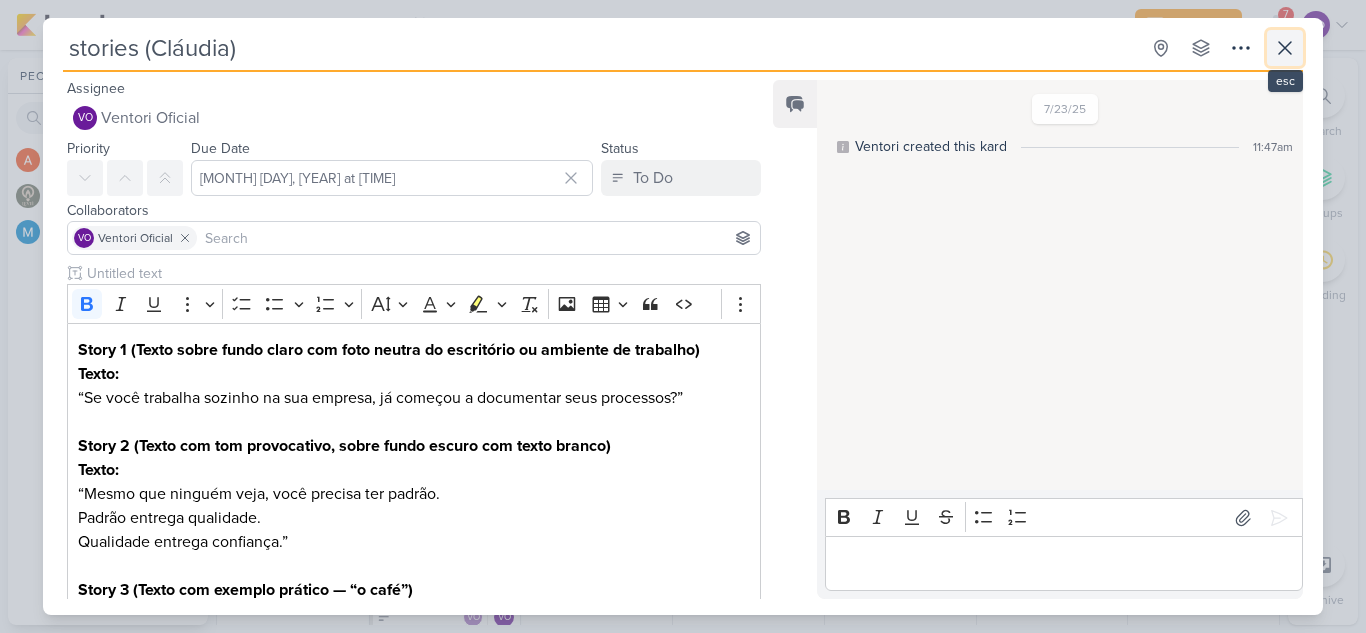 click at bounding box center (1285, 48) 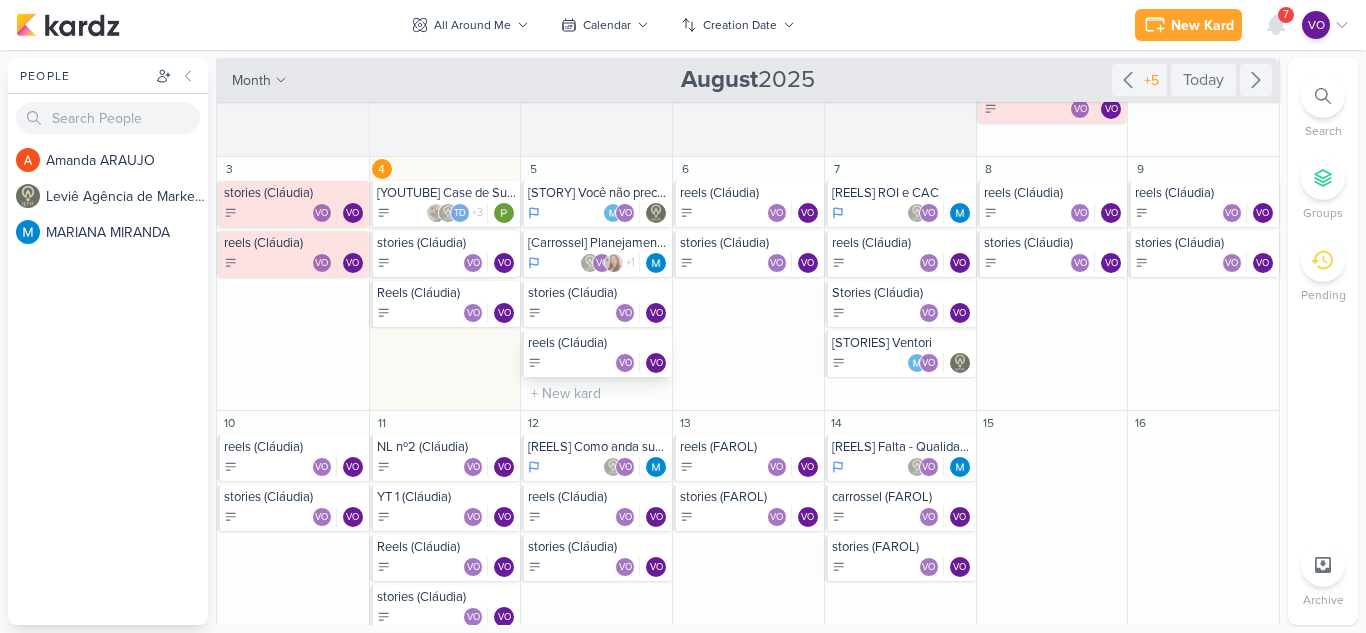 click on "reels (Cláudia)" at bounding box center (598, 343) 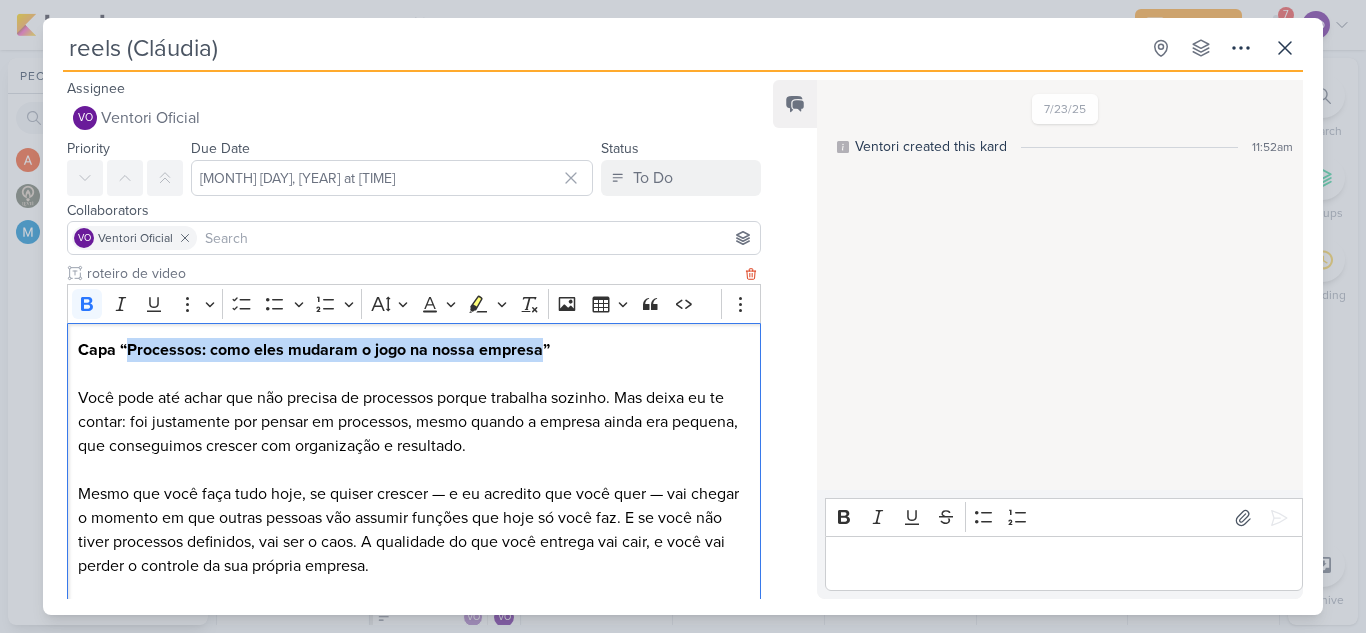 drag, startPoint x: 126, startPoint y: 346, endPoint x: 542, endPoint y: 357, distance: 416.14542 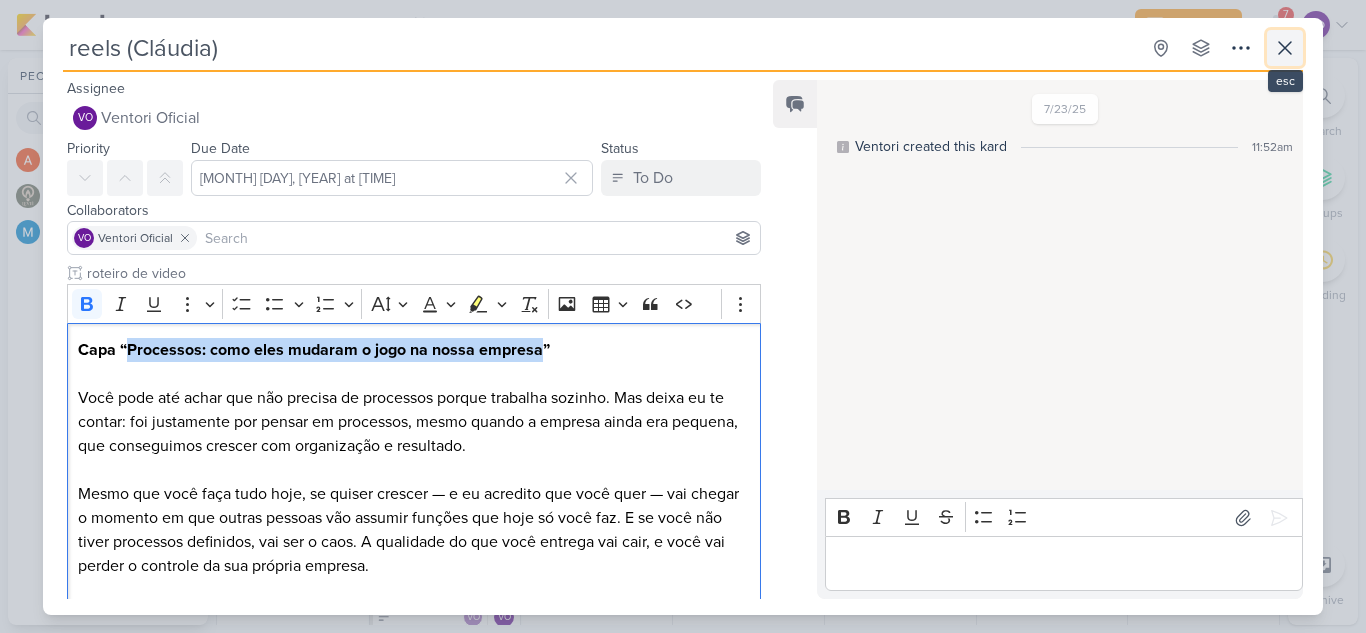 click 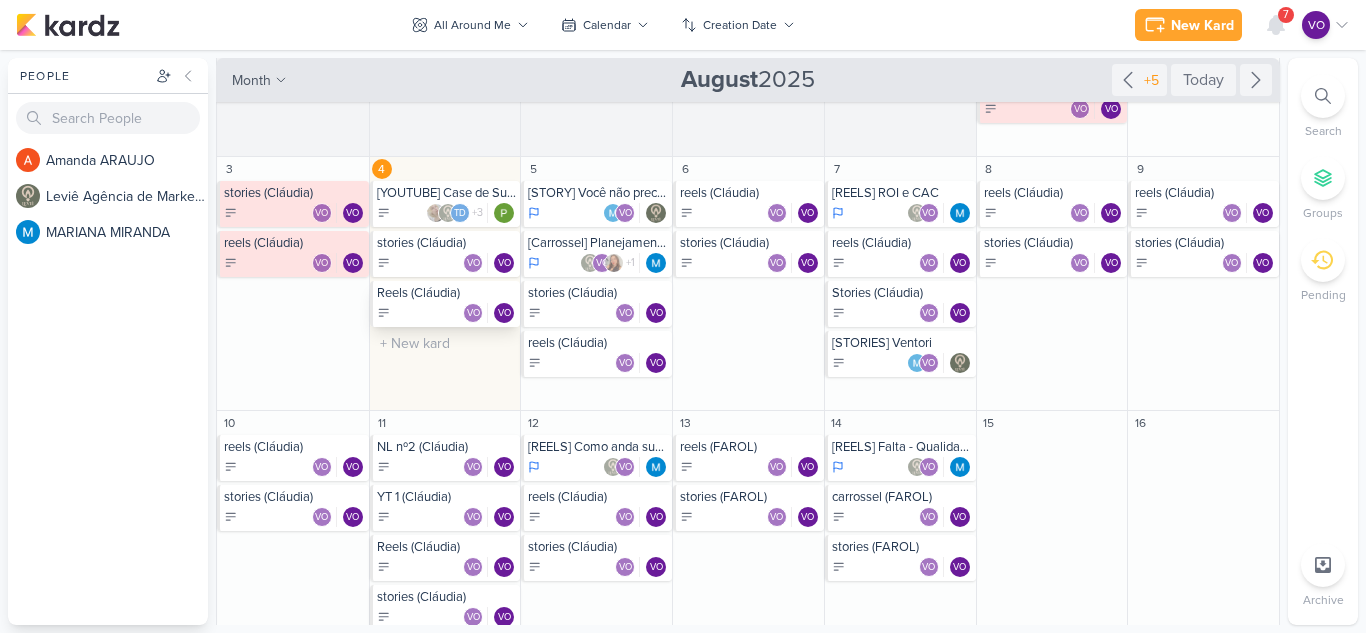 click on "Reels (Cláudia)" at bounding box center (447, 293) 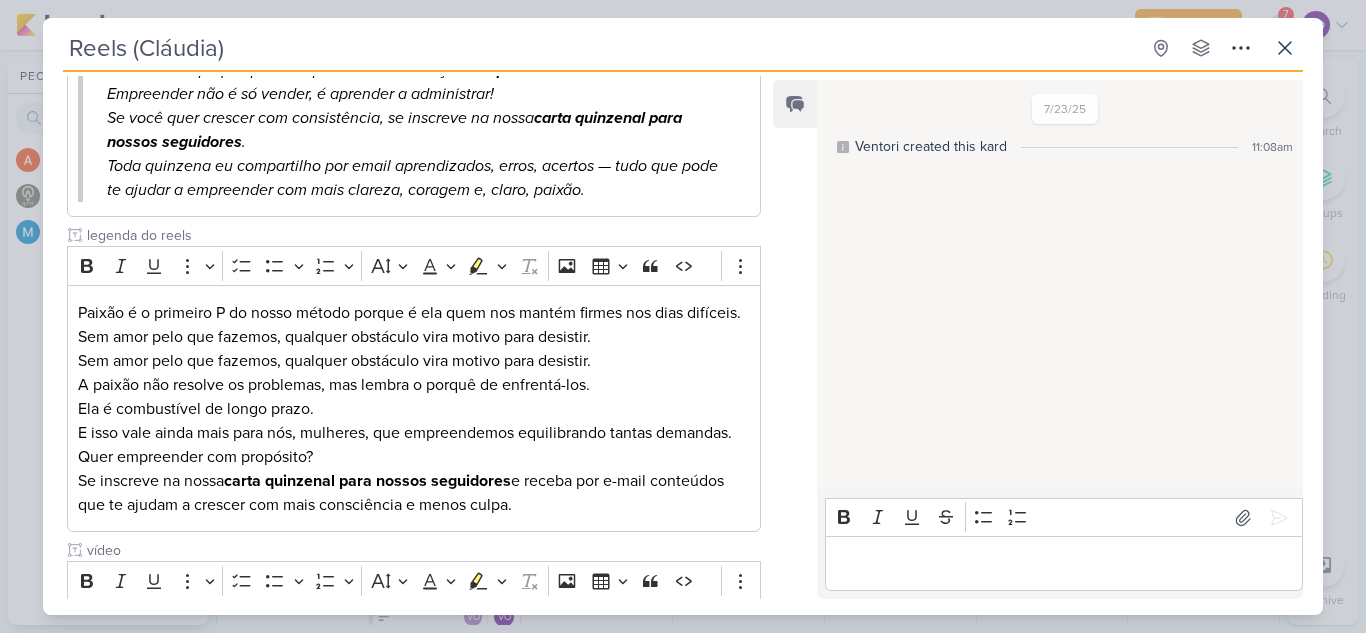 scroll, scrollTop: 800, scrollLeft: 0, axis: vertical 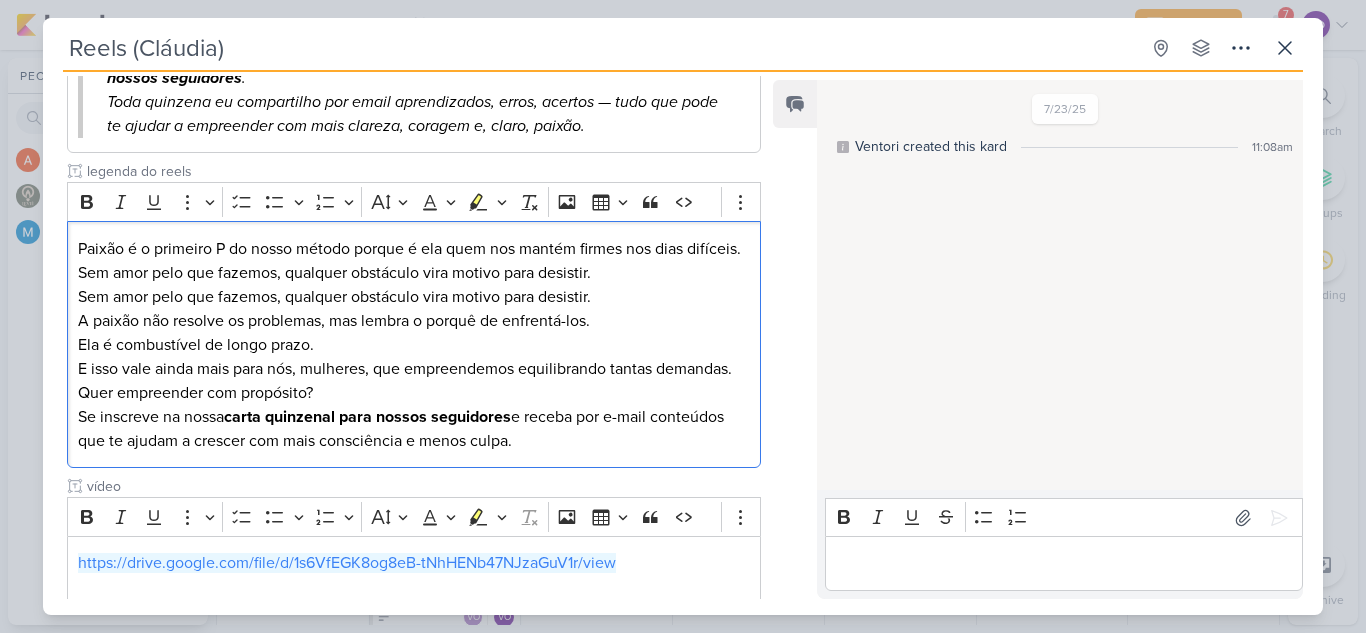 drag, startPoint x: 539, startPoint y: 468, endPoint x: 62, endPoint y: 254, distance: 522.80493 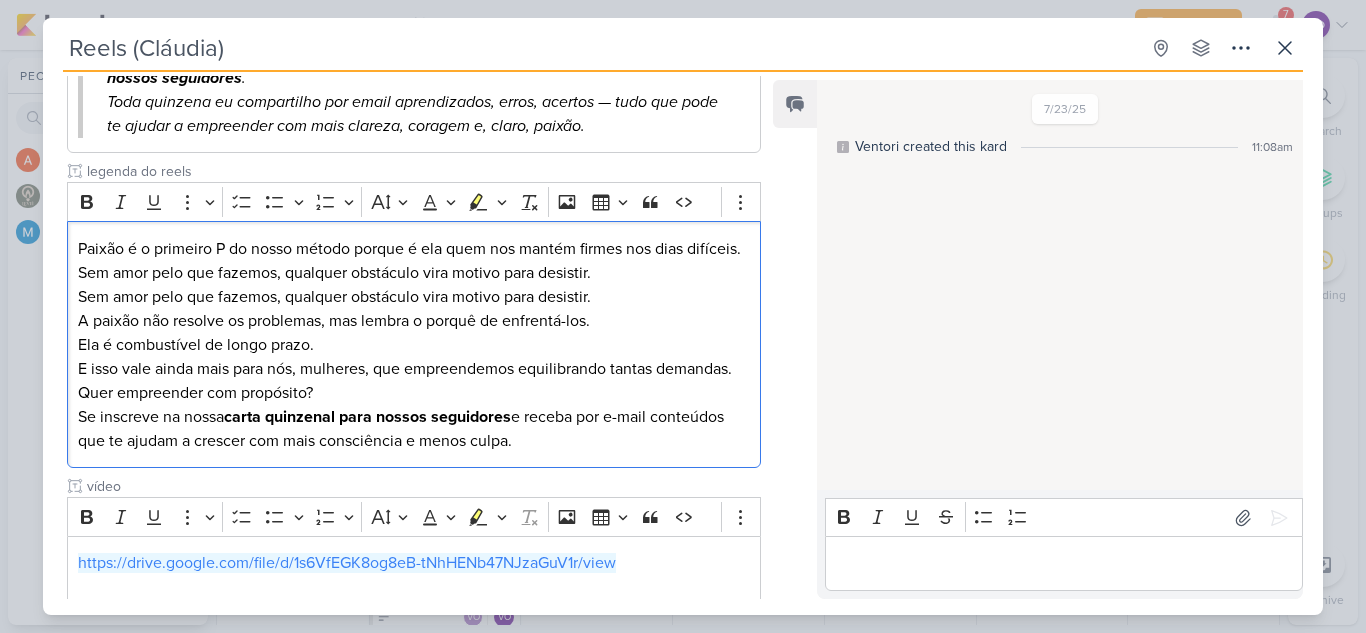 click on "roteiro de video
Rich Text Editor Bold Italic Underline More To-do List Bulleted List Bulleted List Numbered List Numbered List Font Size Font Color Remove color Highlight Highlight Remove Format Insert image Insert table Block quote Code Show more items Capa: Segredo! Eu estou apaixonada A paixão é o primeiro P do nosso método por um motivo muito simples: Ninguém sustenta um sonho no cansaço, sem amar o que faz. Eu e o Demetrius passamos por momentos muito difíceis. Teve dia em que o dinheiro não dava, a pressão era enorme e a vontade era de parar tudo… Exige  . pró-labore" at bounding box center [406, 42] 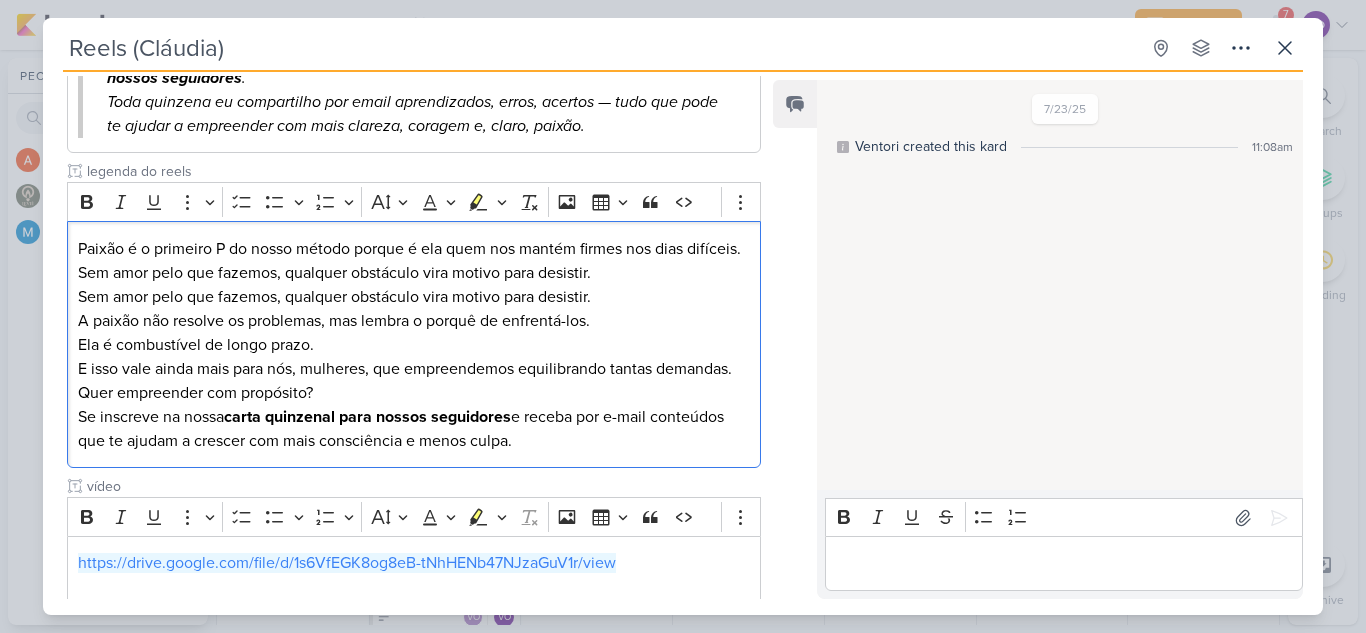 copy on "Paixão é o primeiro P do nosso método porque é ela quem nos mantém firmes nos dias difíceis. Sem amor pelo que fazemos, qualquer obstáculo vira motivo para desistir. A paixão não resolve os problemas, mas lembra o porquê de enfrentá-los. Ela é combustível de longo prazo. E isso vale ainda mais para nós, mulheres, que empreendemos equilibrando tantas demandas. Quer empreender com propósito? Se inscreve na nossa  carta quinzenal para nossos seguidores  e receba por e-mail conteúdos que te ajudam a crescer com mais consciência e menos culpa." 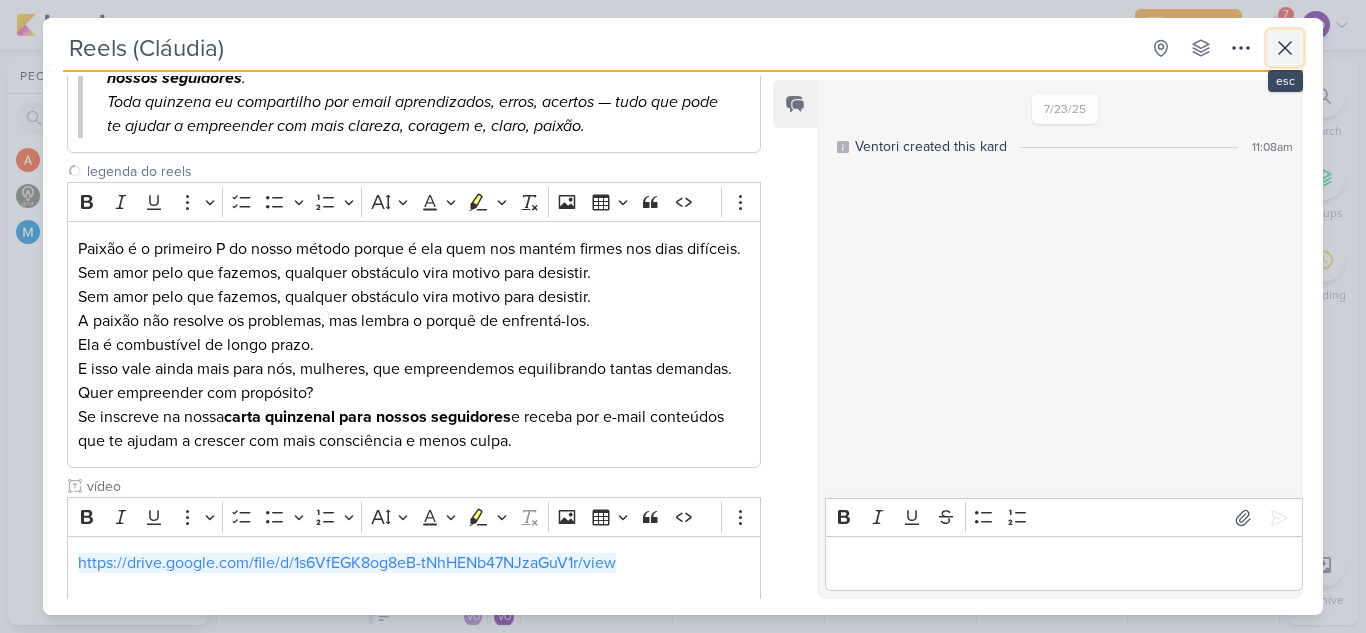 click 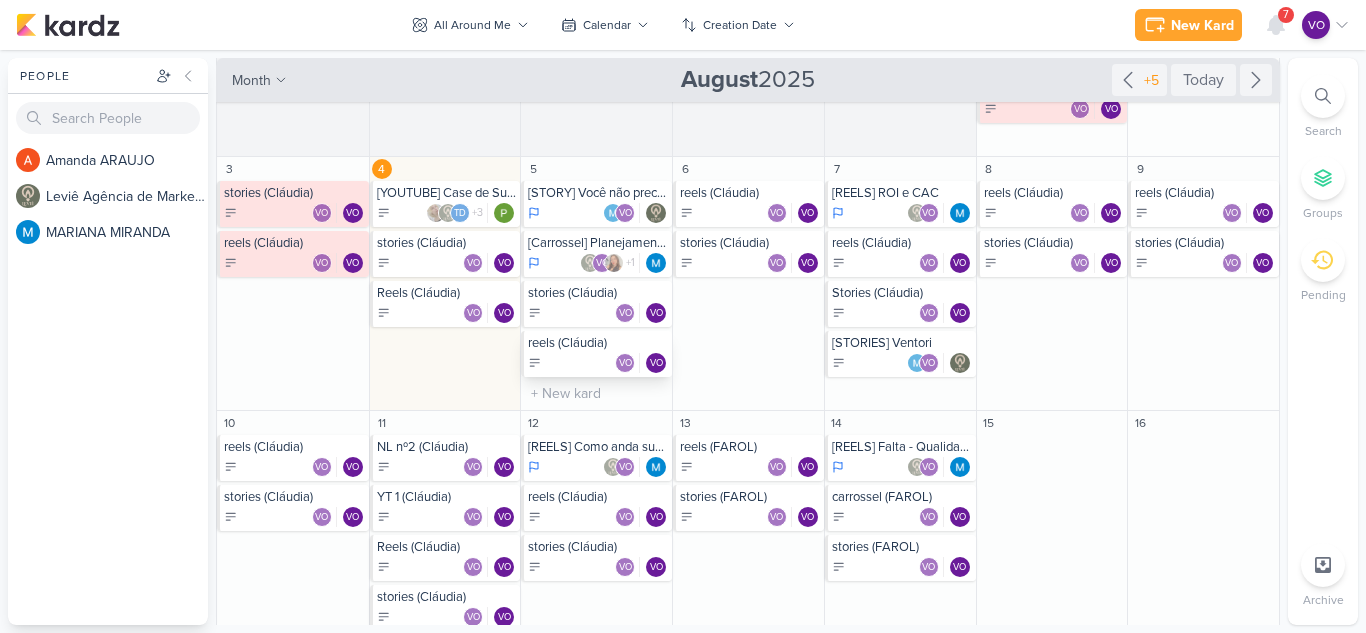 click on "VO
VO" at bounding box center (598, 363) 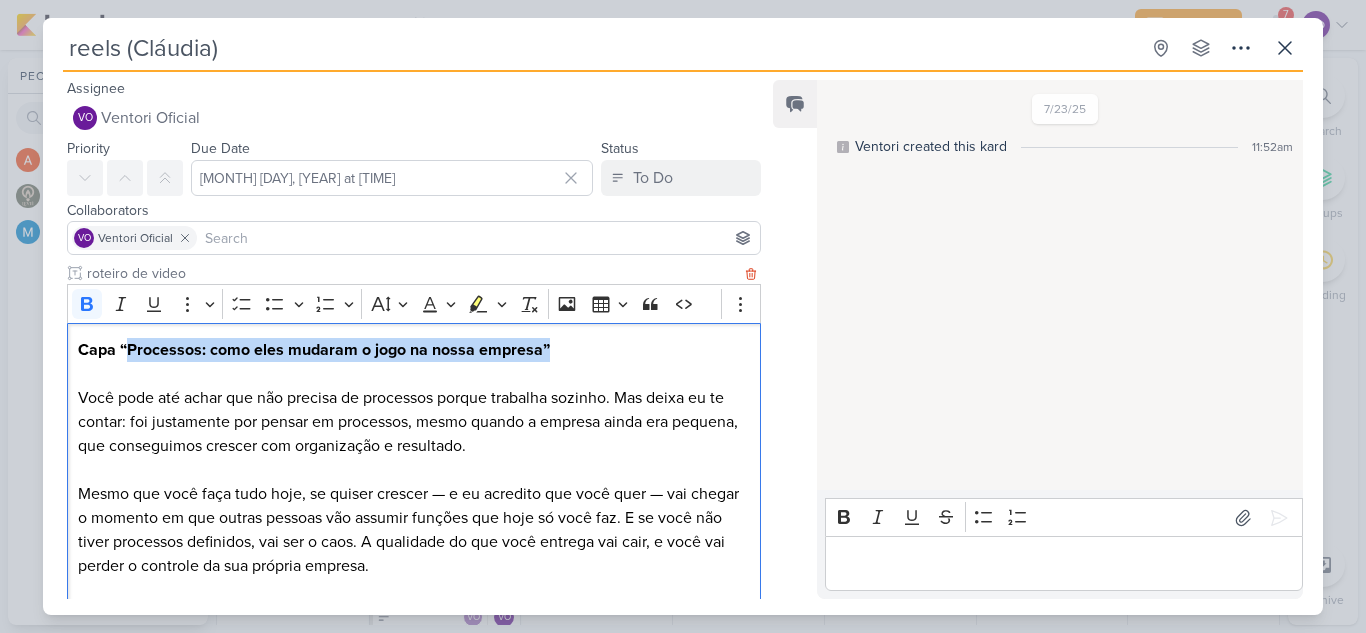 drag, startPoint x: 128, startPoint y: 353, endPoint x: 544, endPoint y: 352, distance: 416.0012 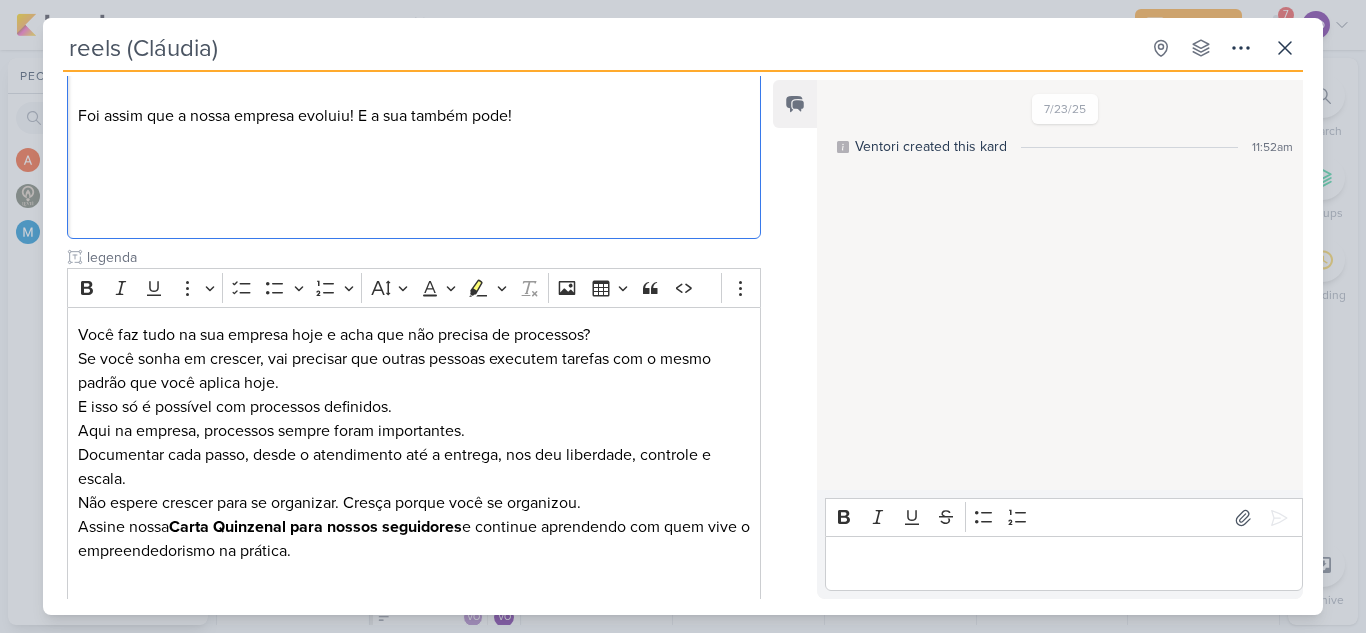scroll, scrollTop: 700, scrollLeft: 0, axis: vertical 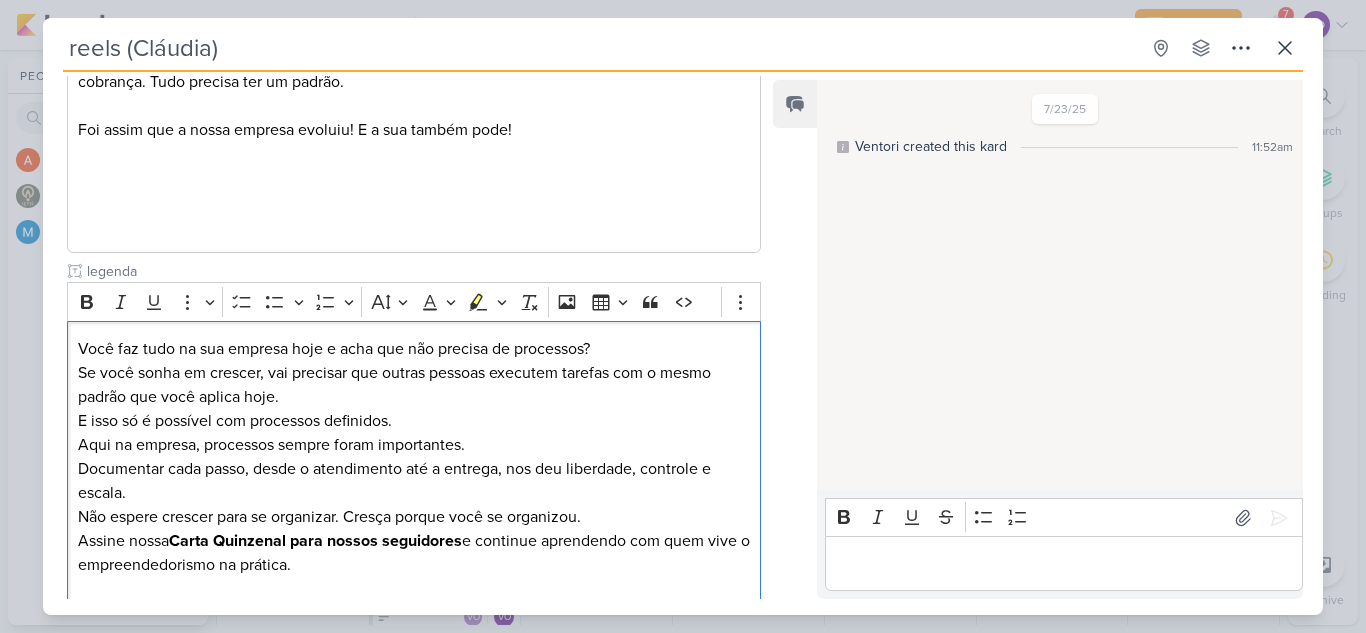 drag, startPoint x: 367, startPoint y: 570, endPoint x: 52, endPoint y: 313, distance: 406.53906 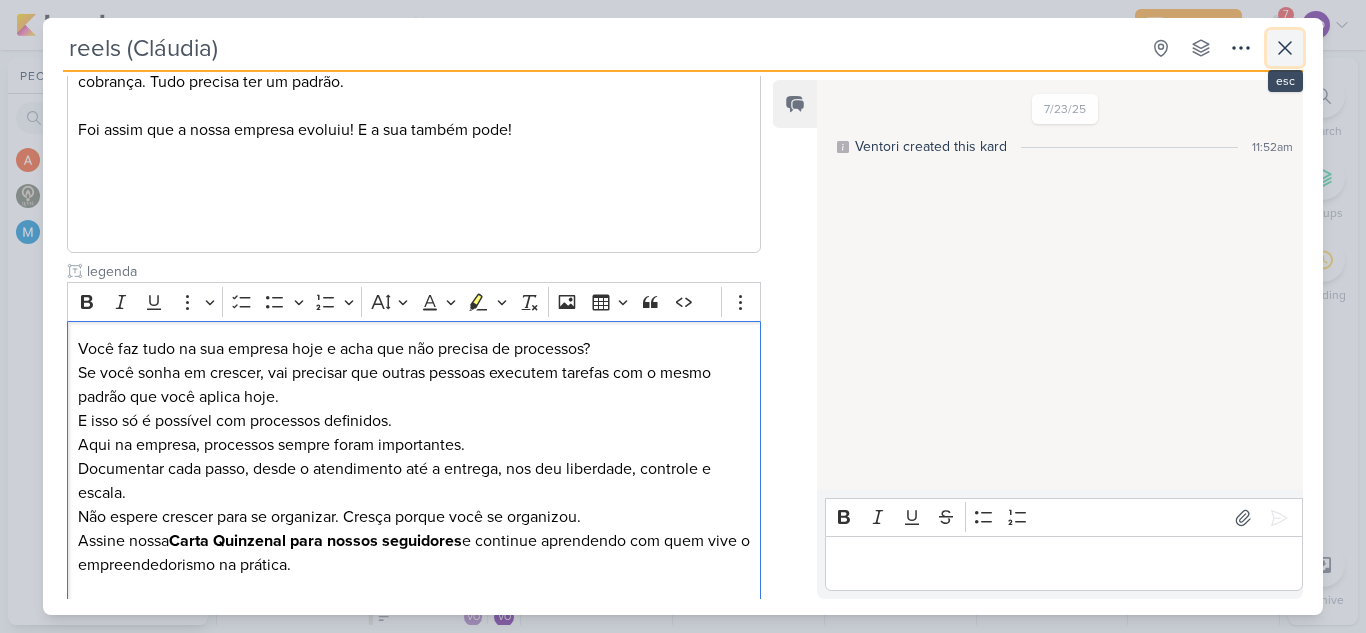 click 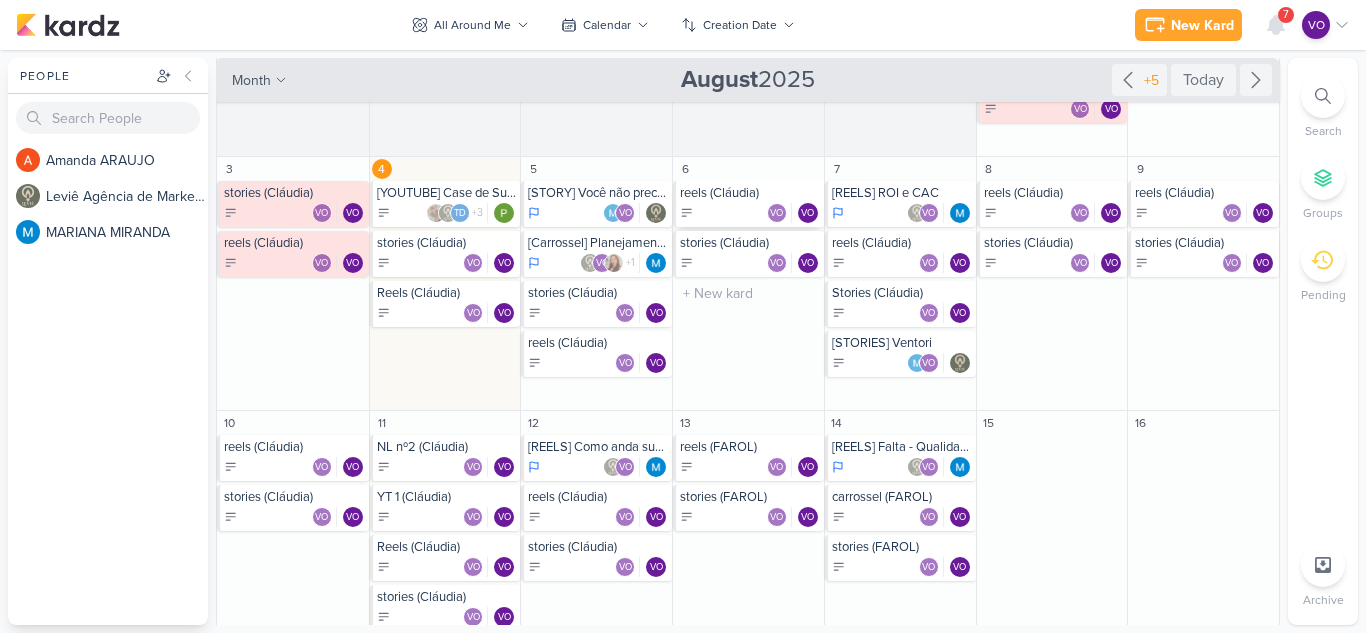 click on "reels (Cláudia)" at bounding box center (750, 193) 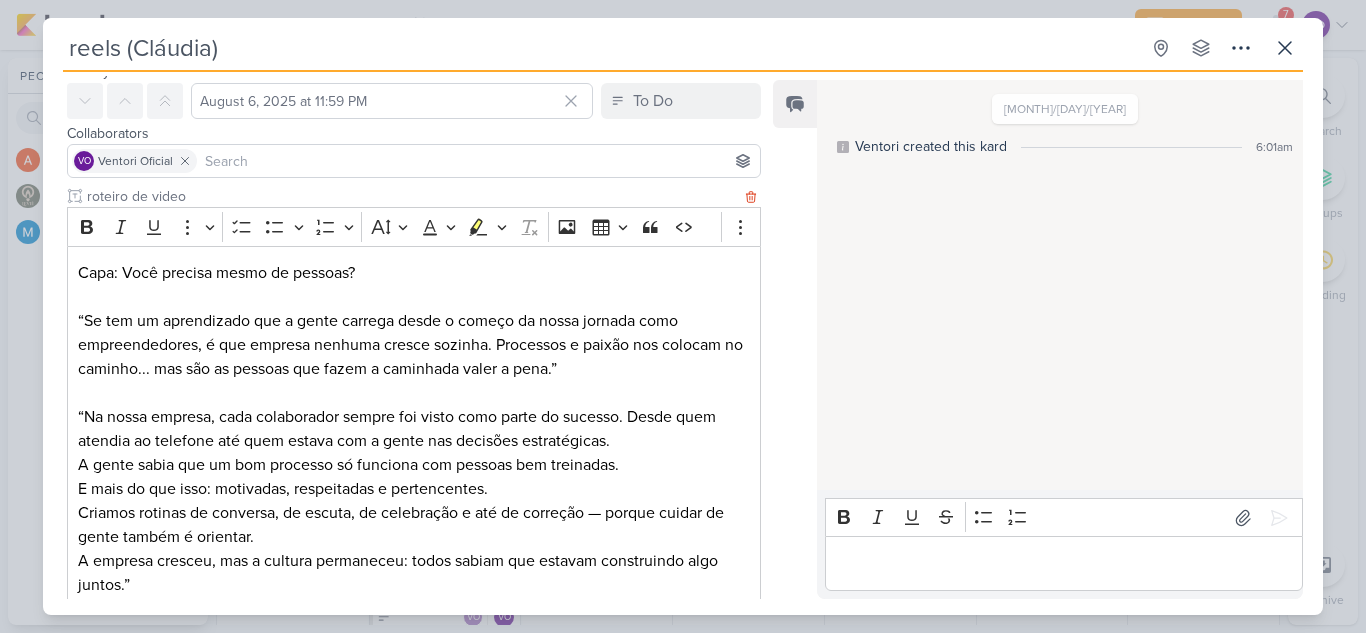 scroll, scrollTop: 100, scrollLeft: 0, axis: vertical 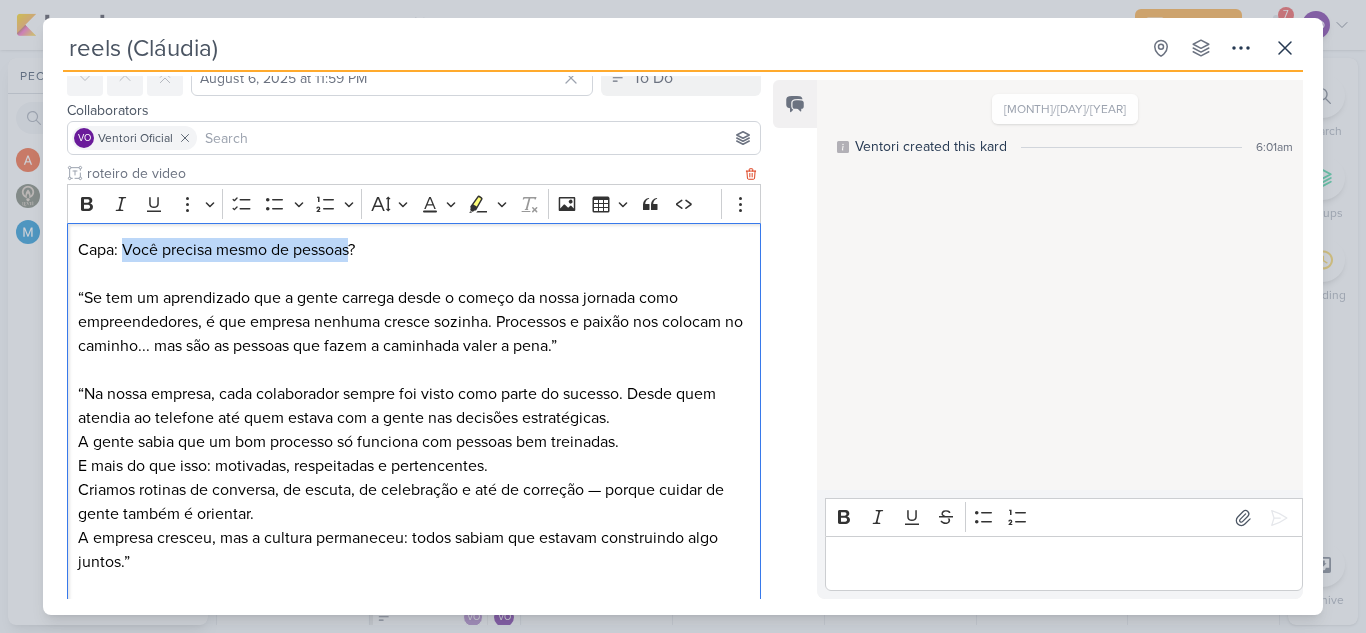 drag, startPoint x: 122, startPoint y: 249, endPoint x: 350, endPoint y: 245, distance: 228.03508 